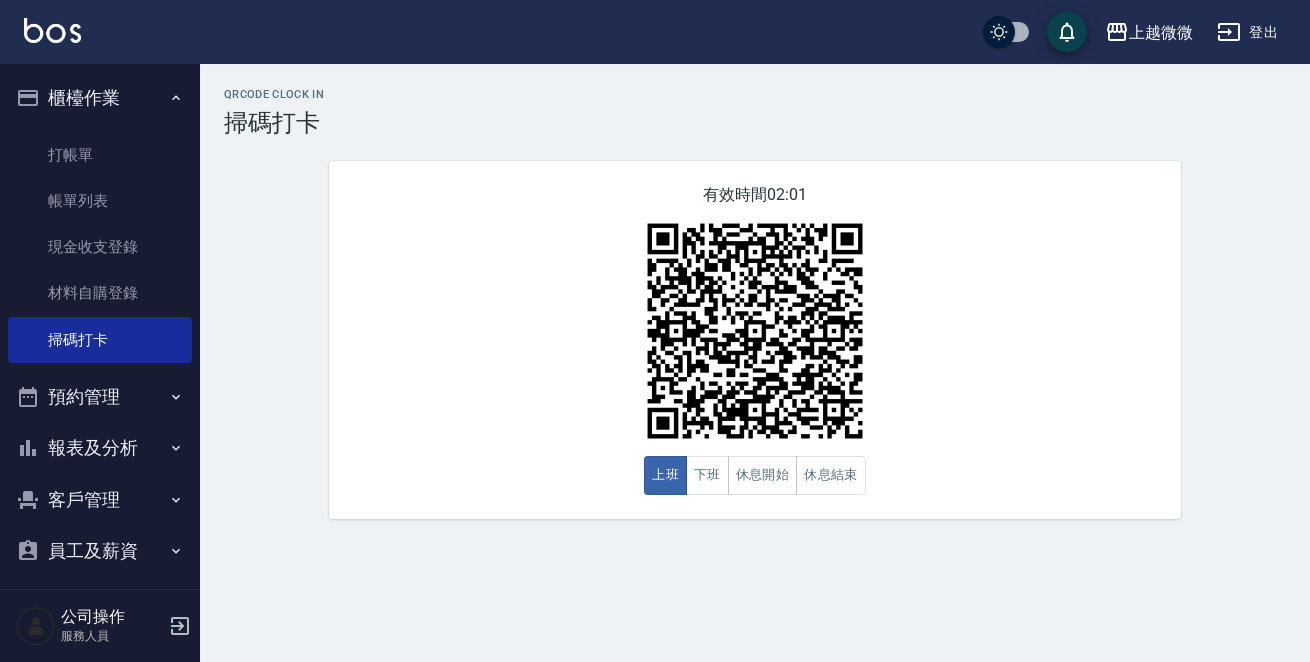 scroll, scrollTop: 0, scrollLeft: 0, axis: both 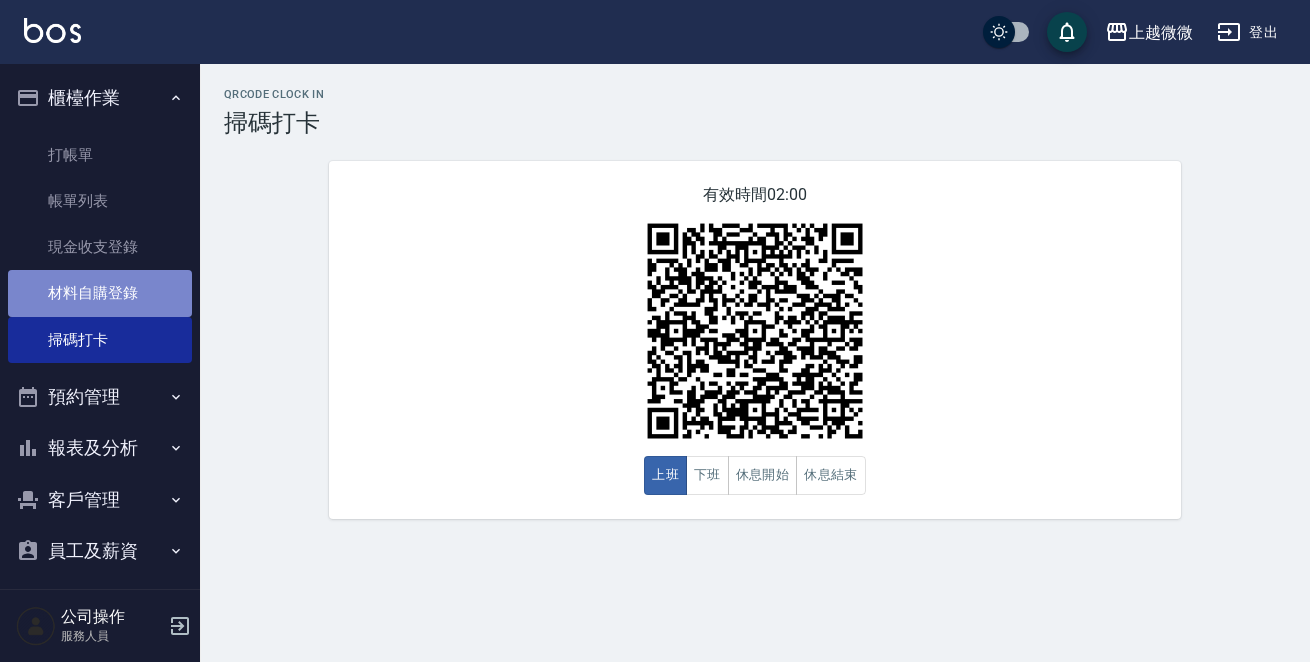 click on "材料自購登錄" at bounding box center (100, 293) 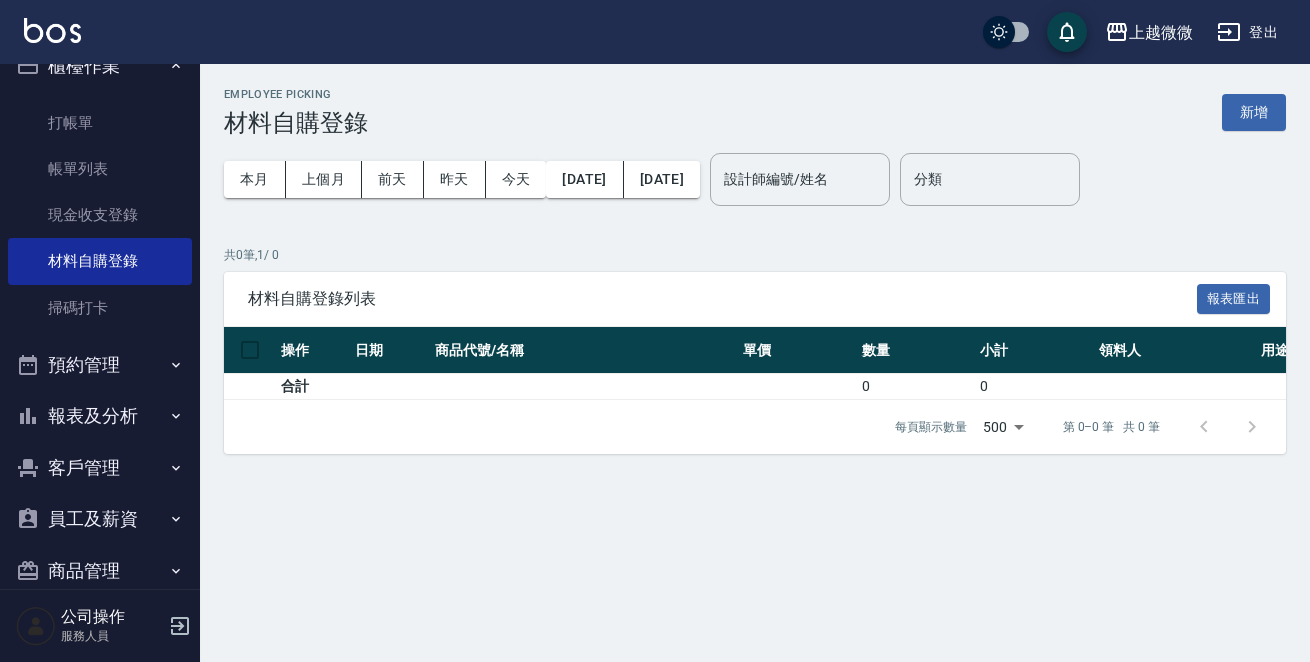 scroll, scrollTop: 62, scrollLeft: 0, axis: vertical 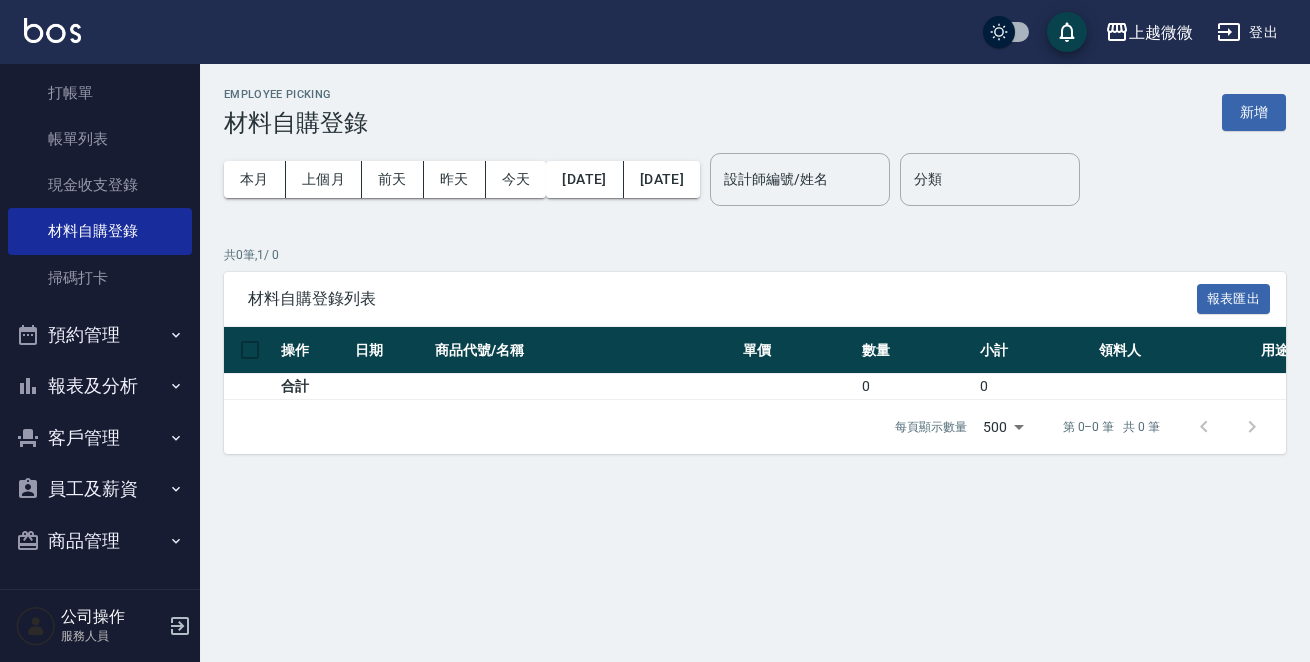 click on "商品管理" at bounding box center (100, 541) 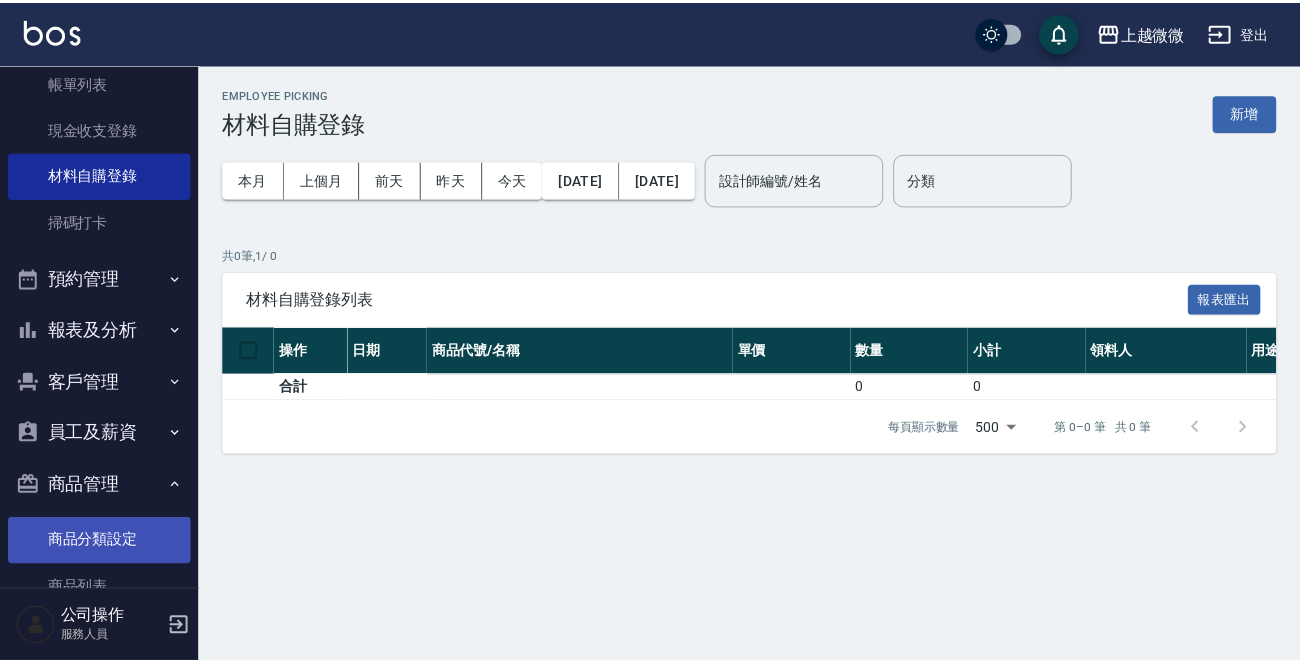 scroll, scrollTop: 171, scrollLeft: 0, axis: vertical 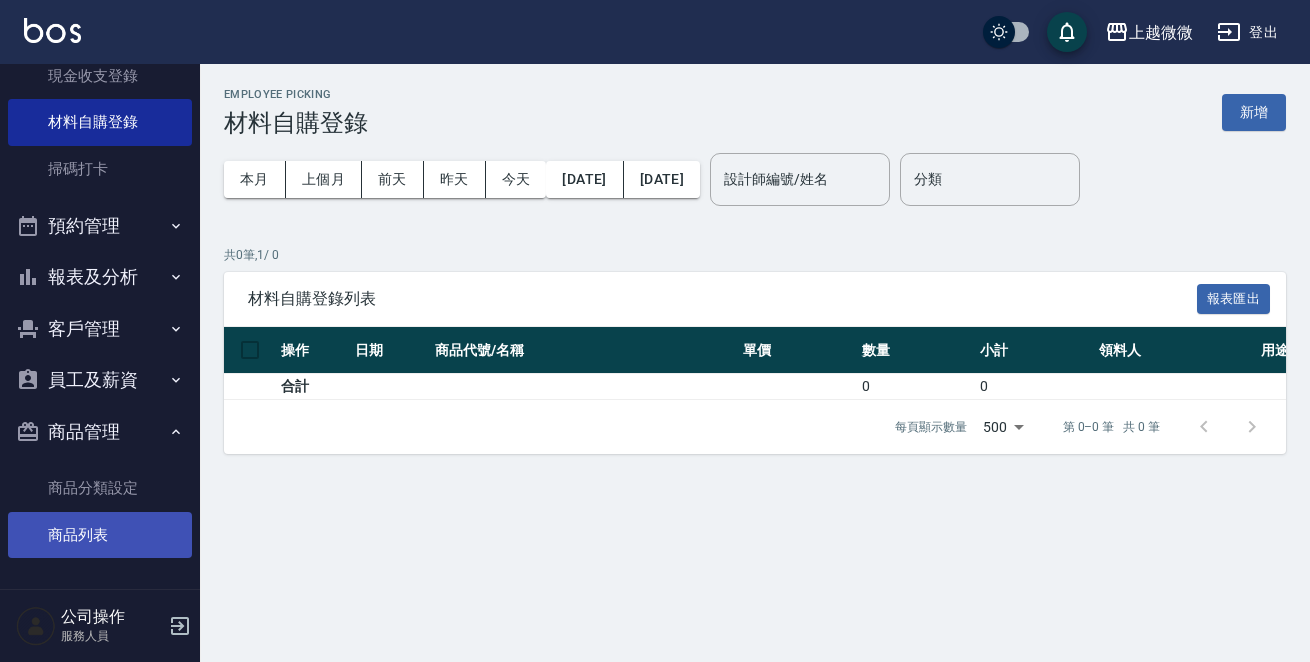 click on "商品列表" at bounding box center (100, 535) 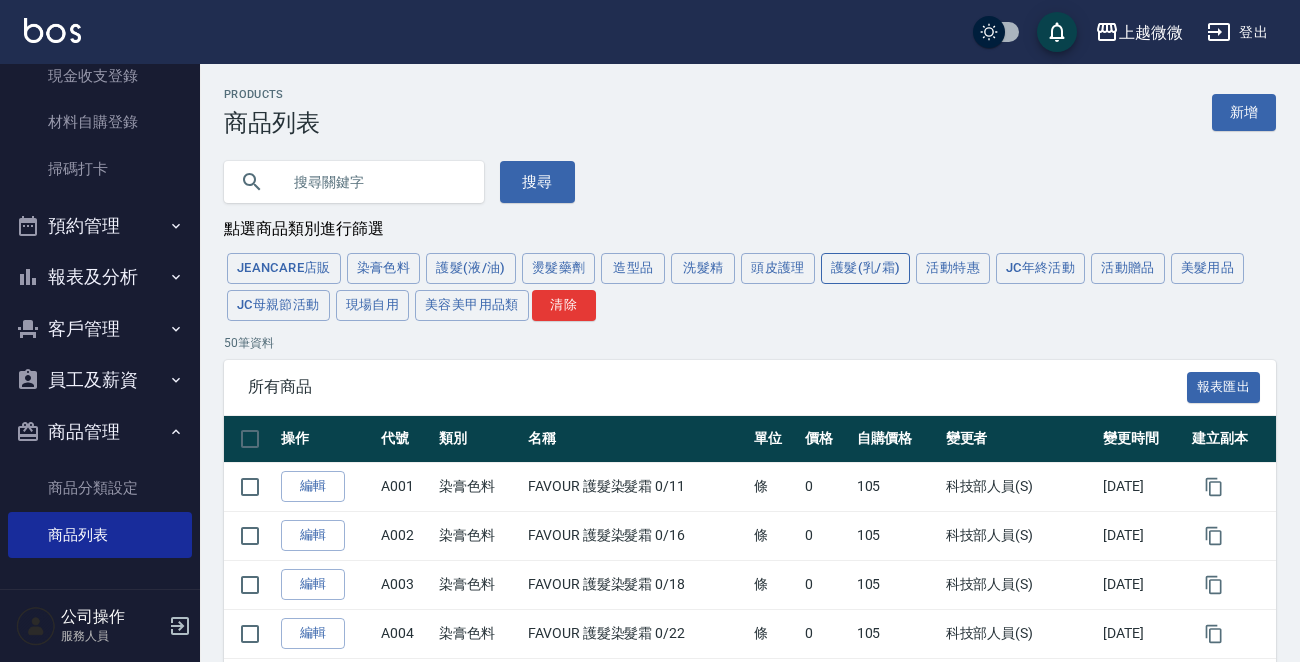 click on "護髮(乳/霜)" at bounding box center [866, 268] 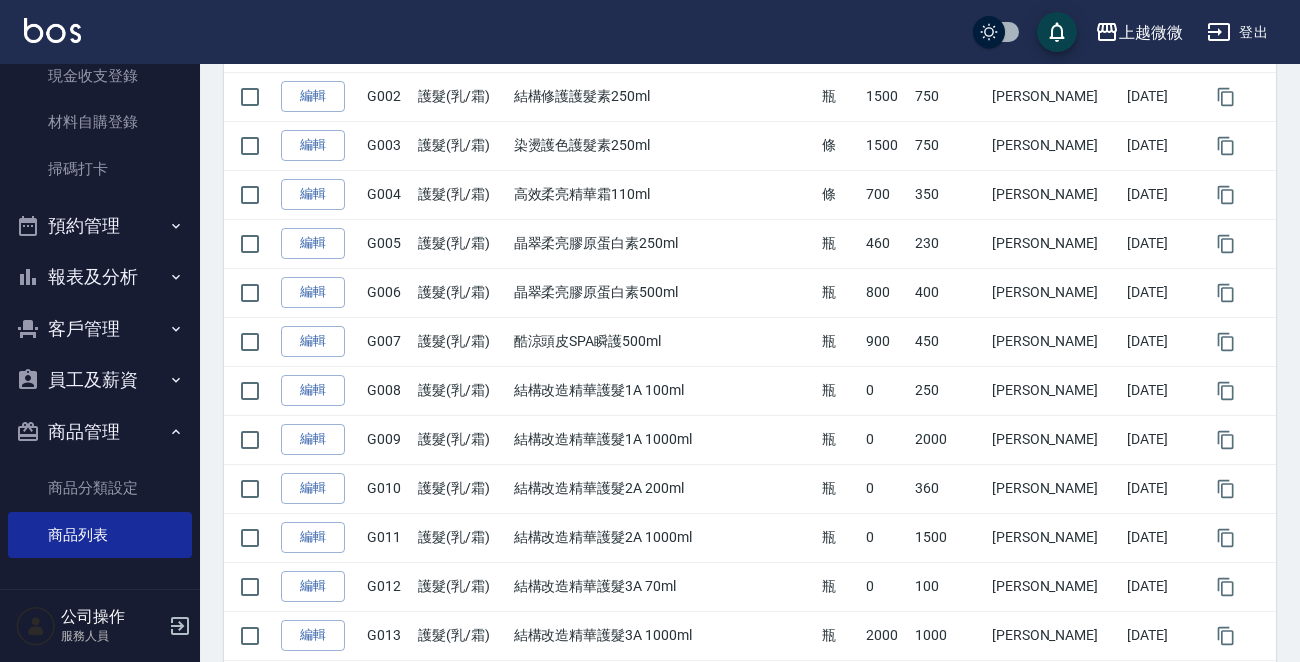 scroll, scrollTop: 0, scrollLeft: 0, axis: both 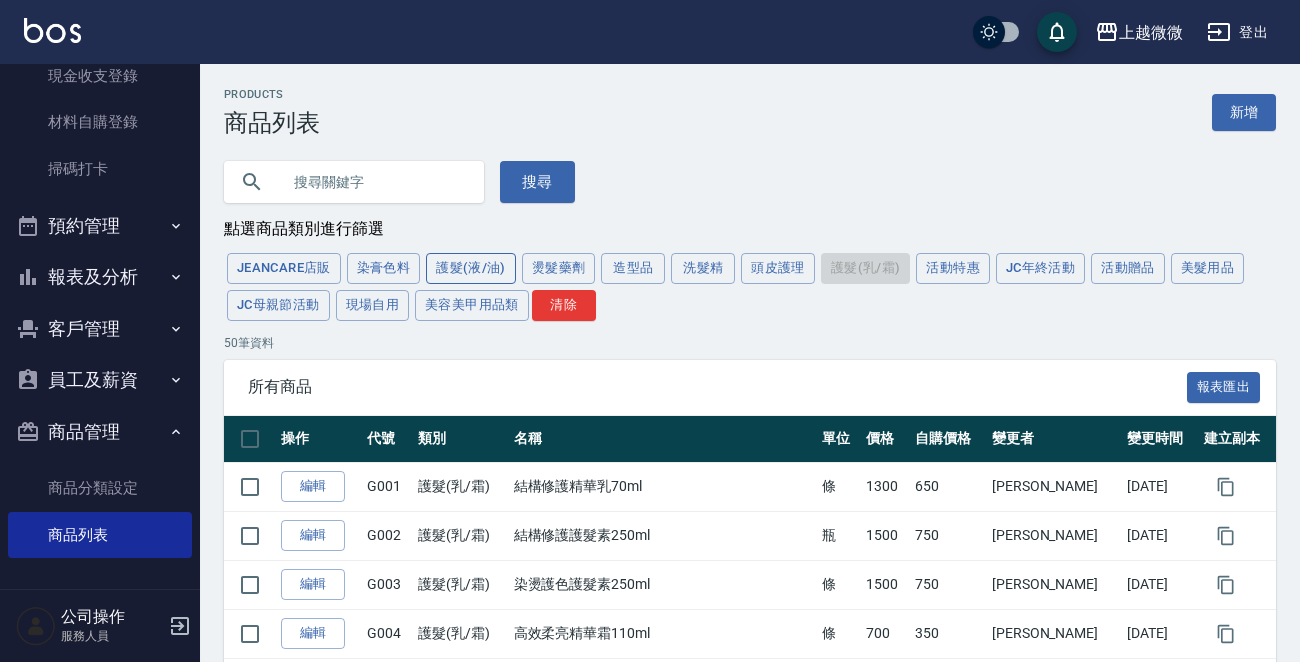 click on "護髮(液/油)" at bounding box center [471, 268] 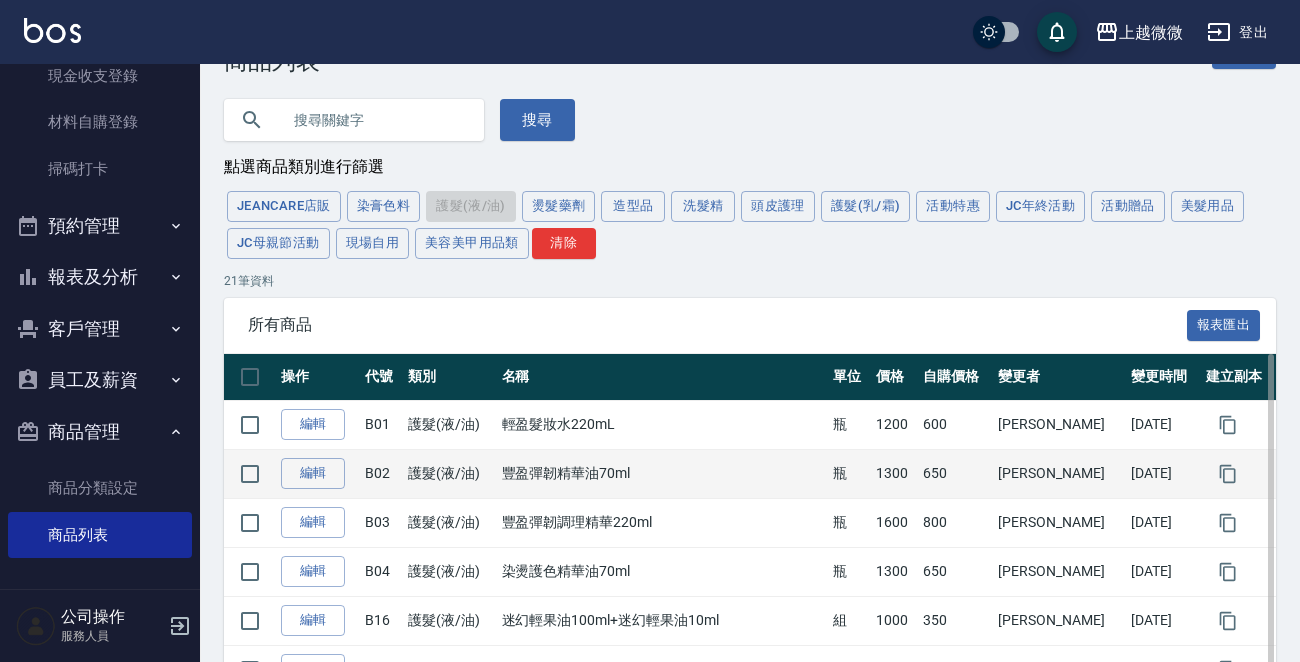 scroll, scrollTop: 0, scrollLeft: 0, axis: both 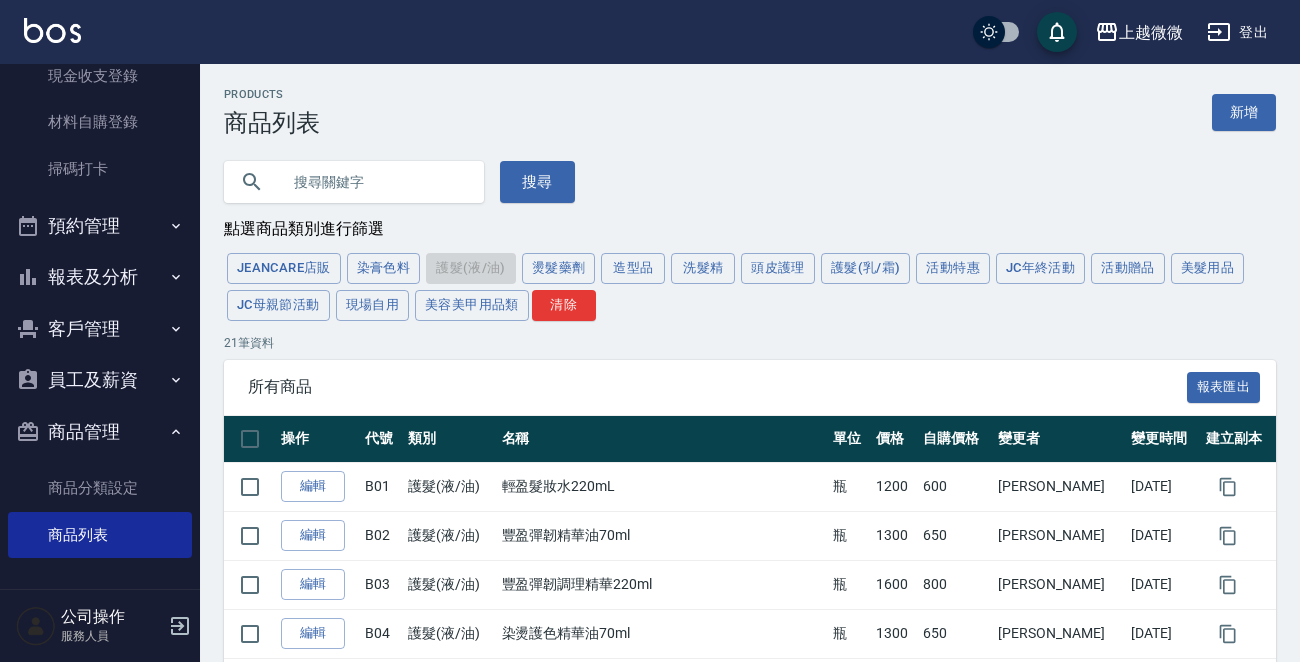 click at bounding box center (374, 182) 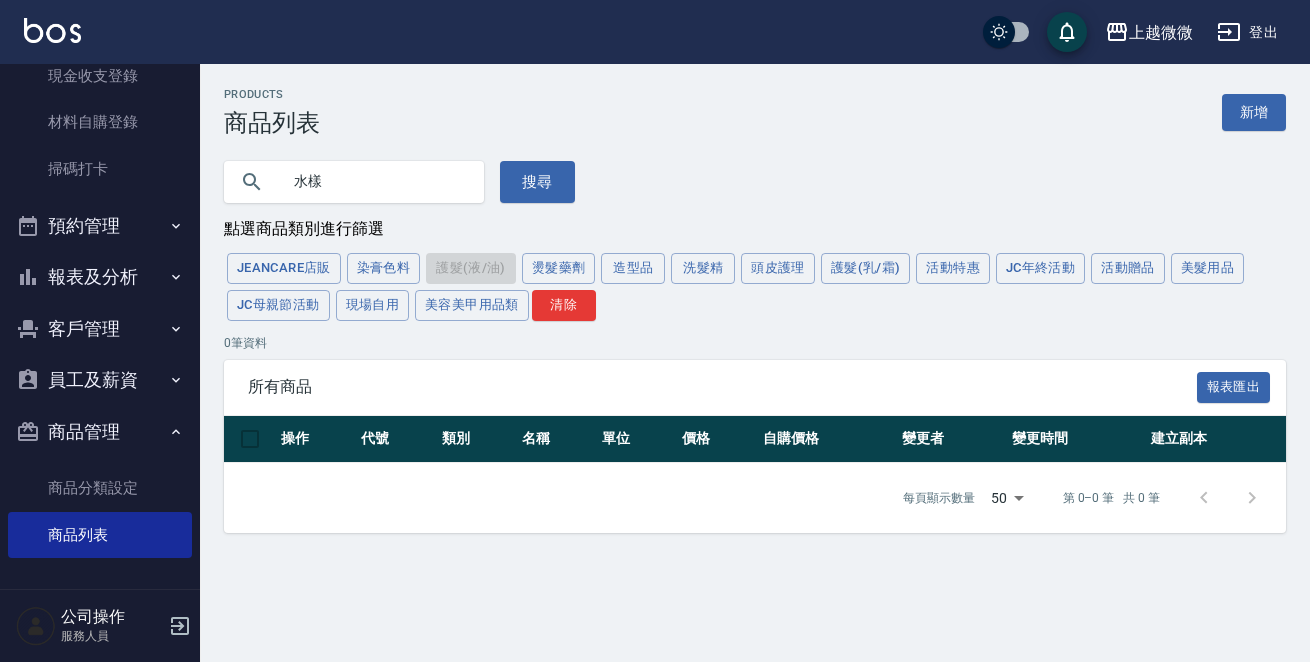 click on "水樣" at bounding box center (374, 182) 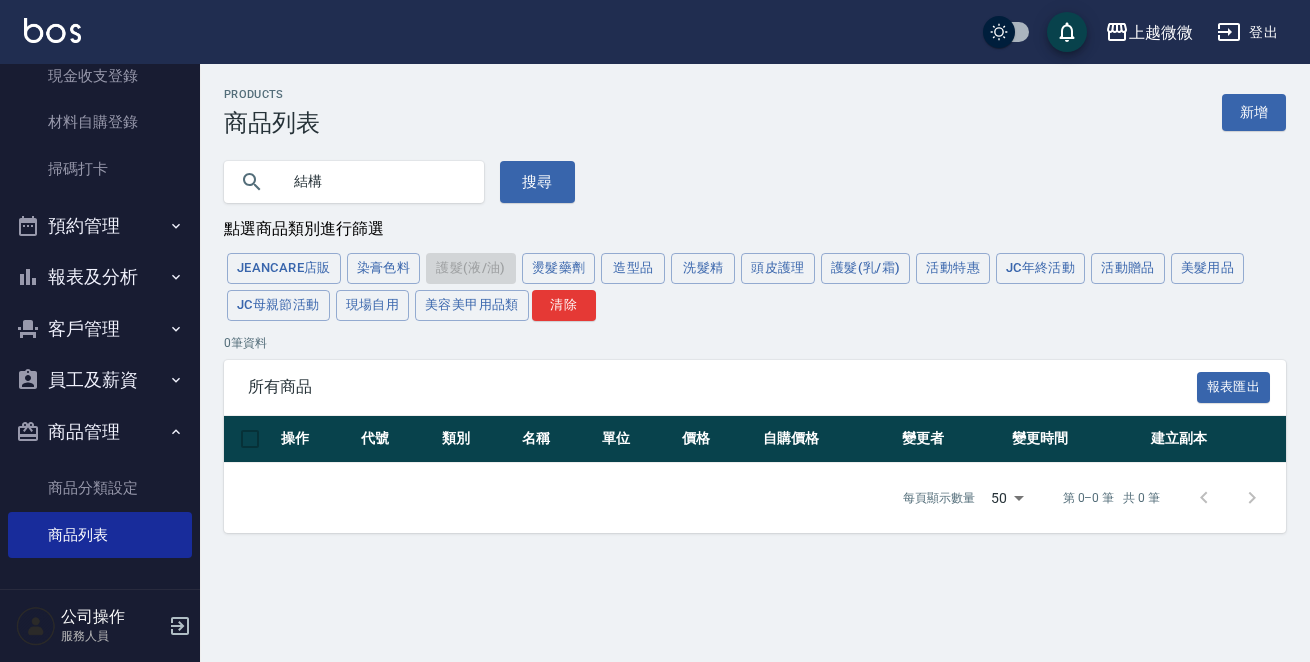 type on "結構" 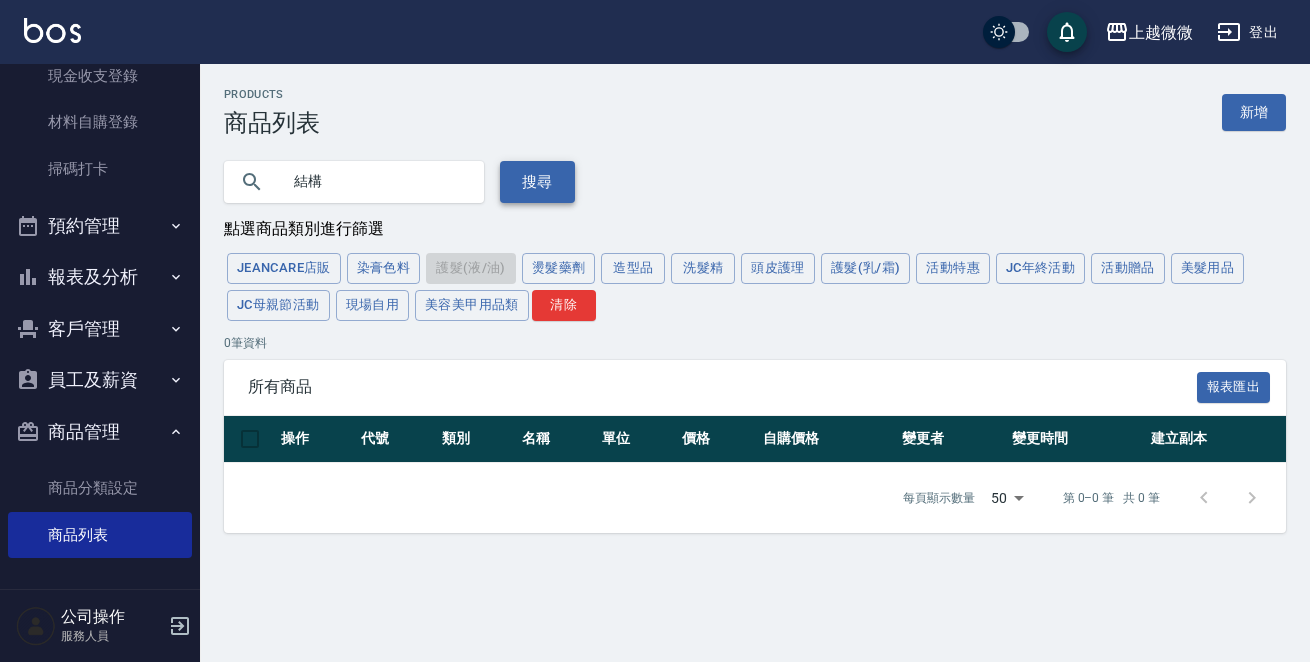 click on "搜尋" at bounding box center [537, 182] 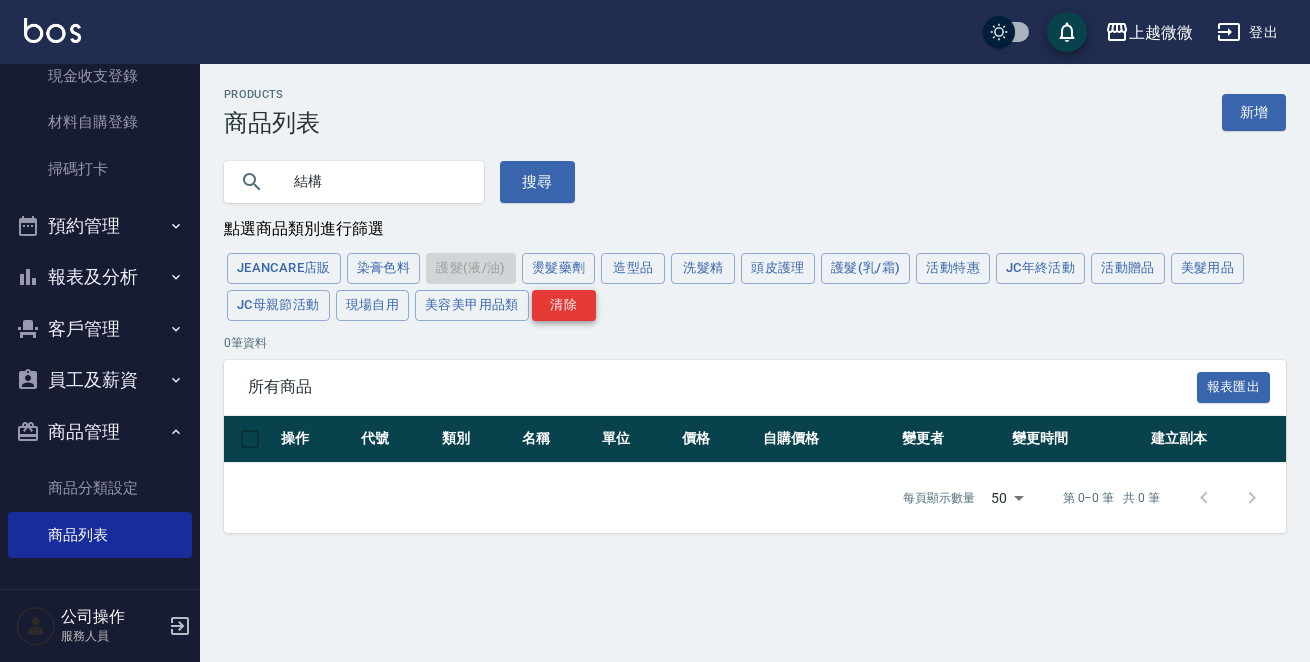 click on "清除" at bounding box center (564, 305) 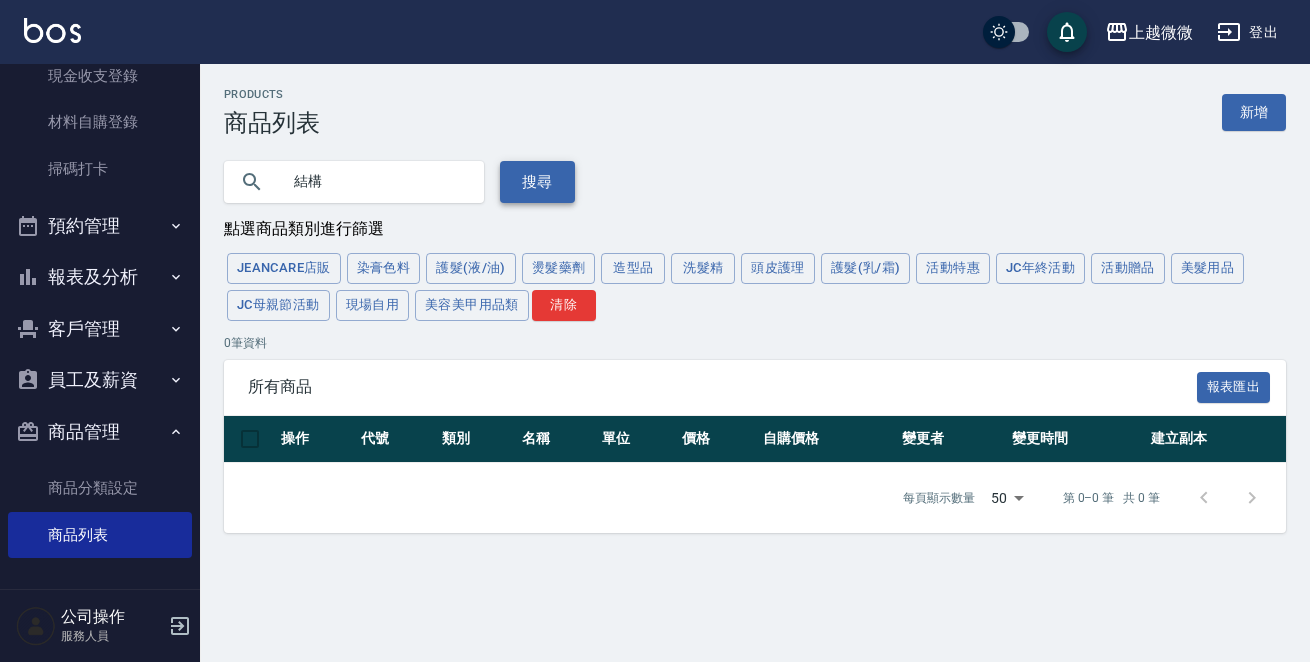 click on "搜尋" at bounding box center [537, 182] 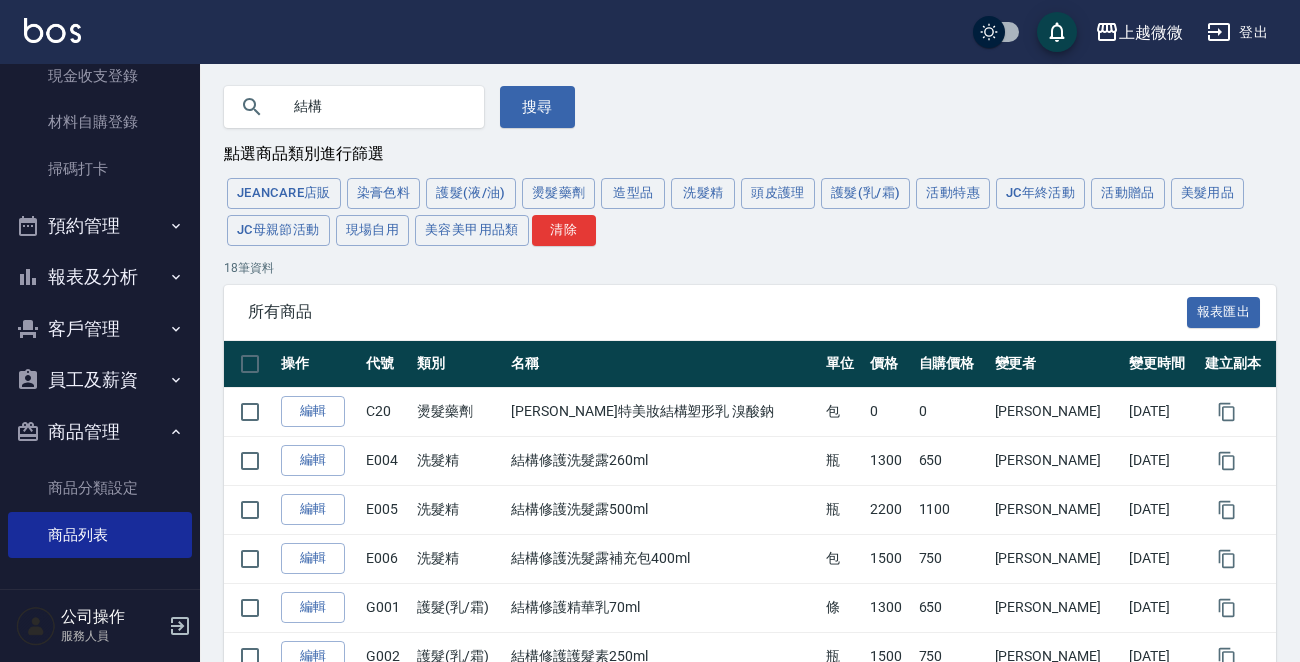 scroll, scrollTop: 0, scrollLeft: 0, axis: both 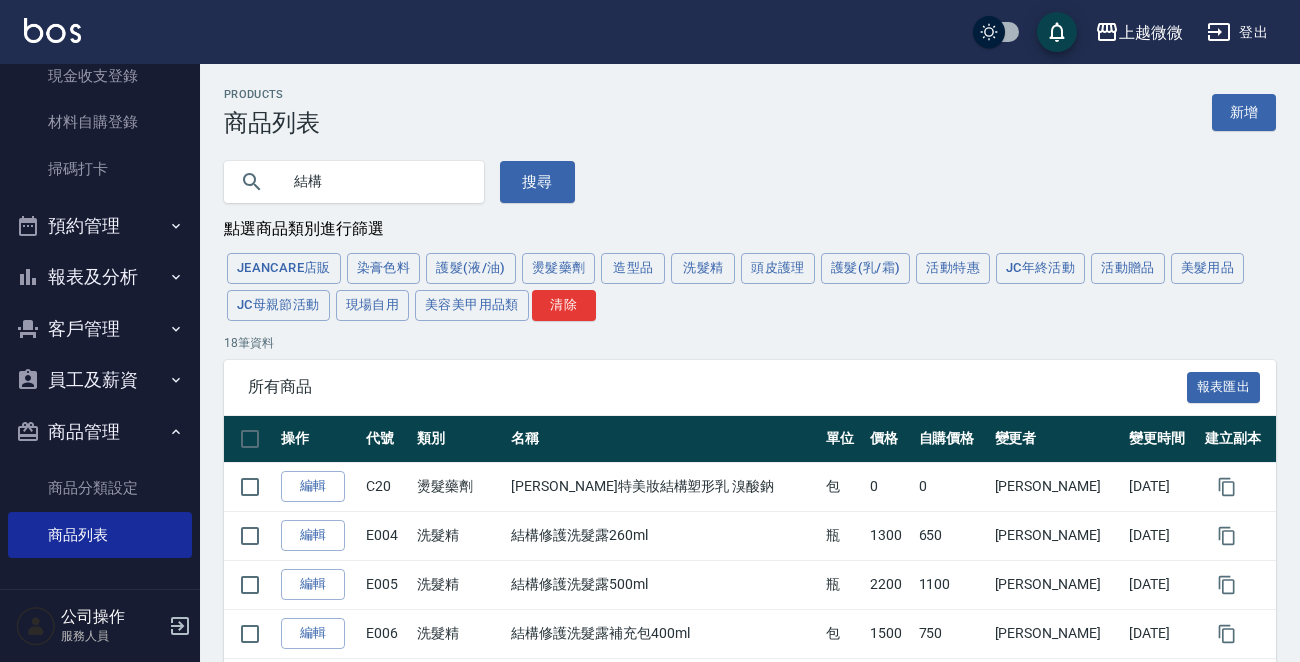 click on "結構" at bounding box center [374, 182] 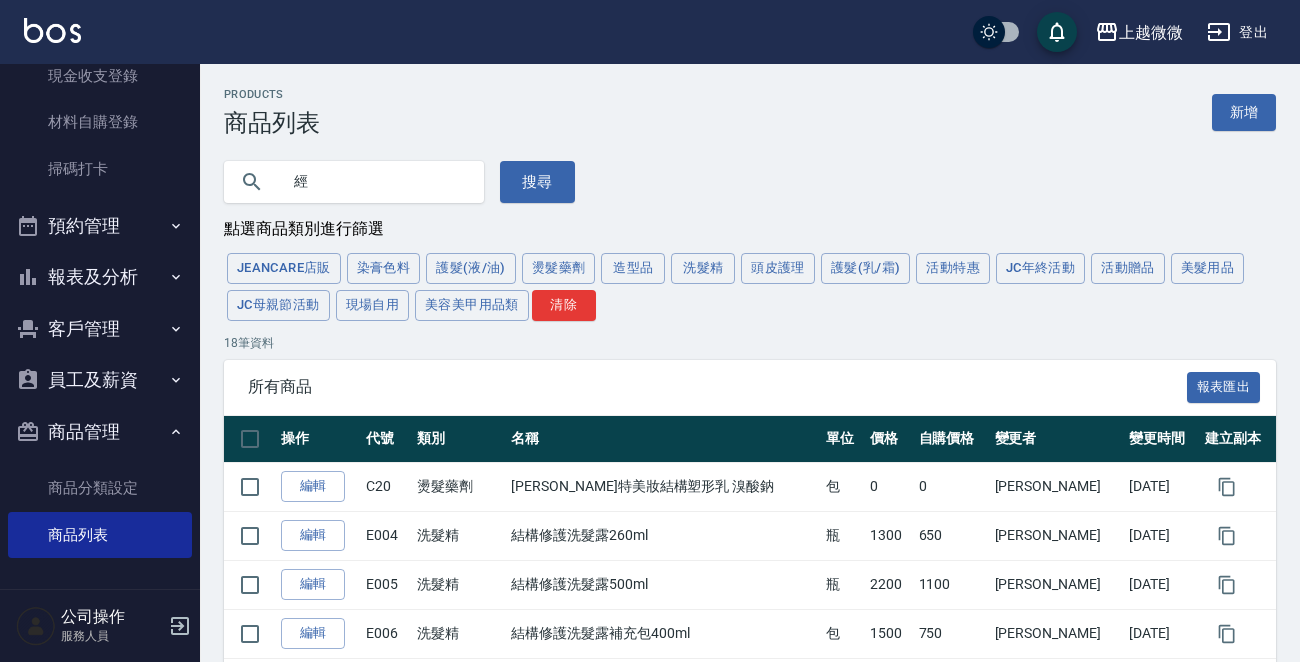 type on "經經" 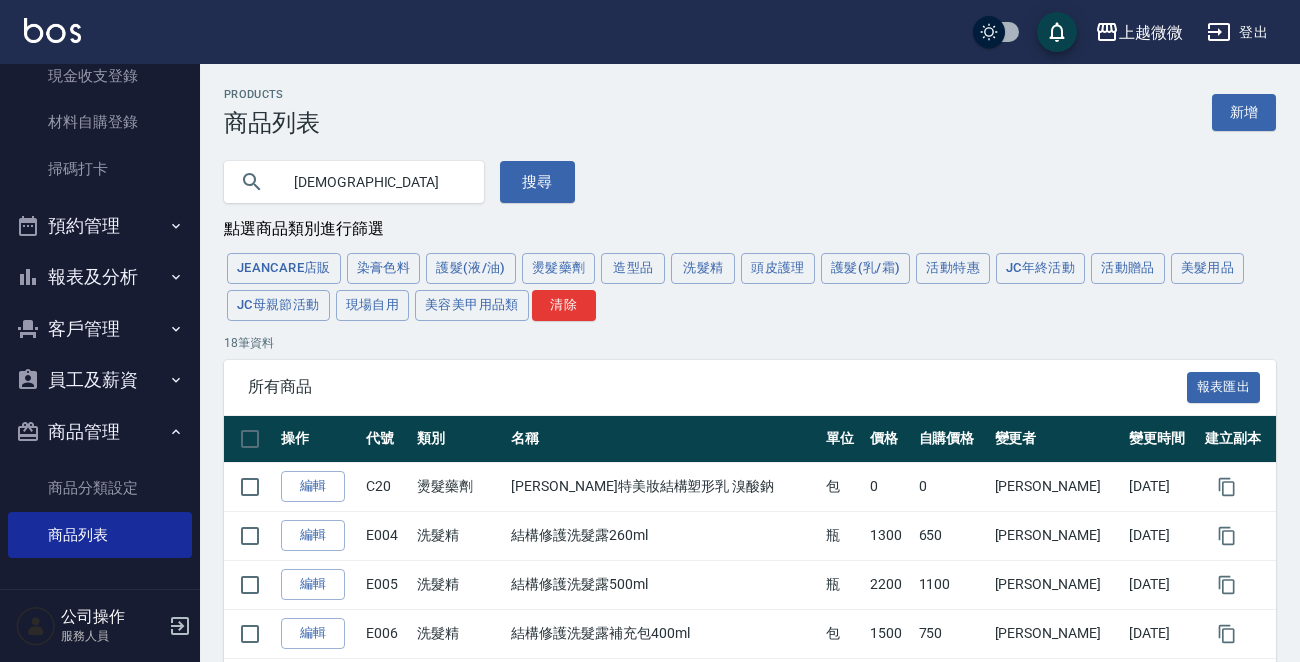 click on "客戶管理" at bounding box center (100, 329) 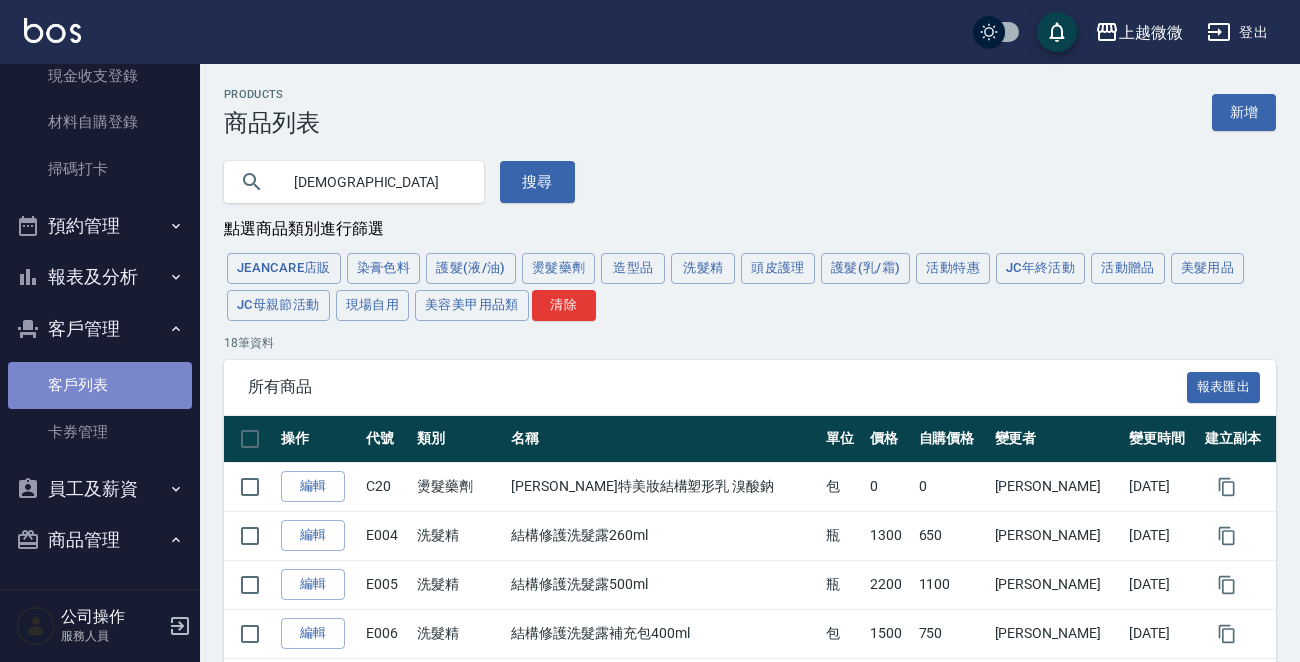click on "客戶列表" at bounding box center [100, 385] 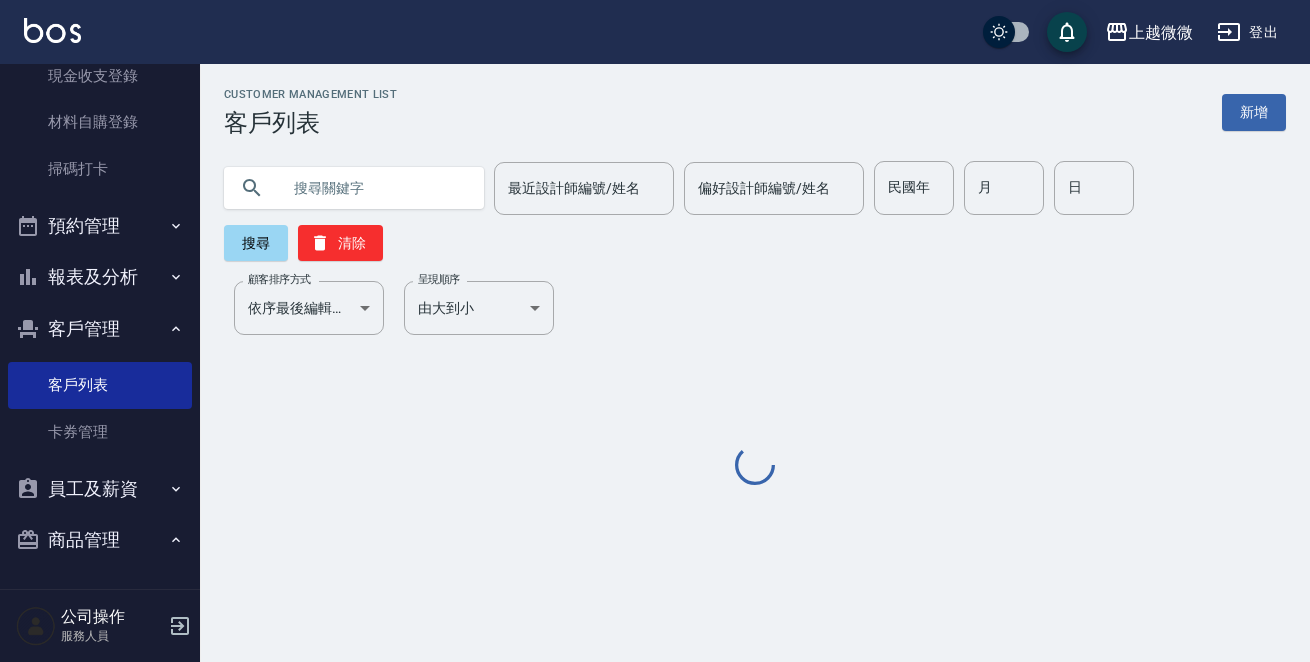 click at bounding box center [374, 188] 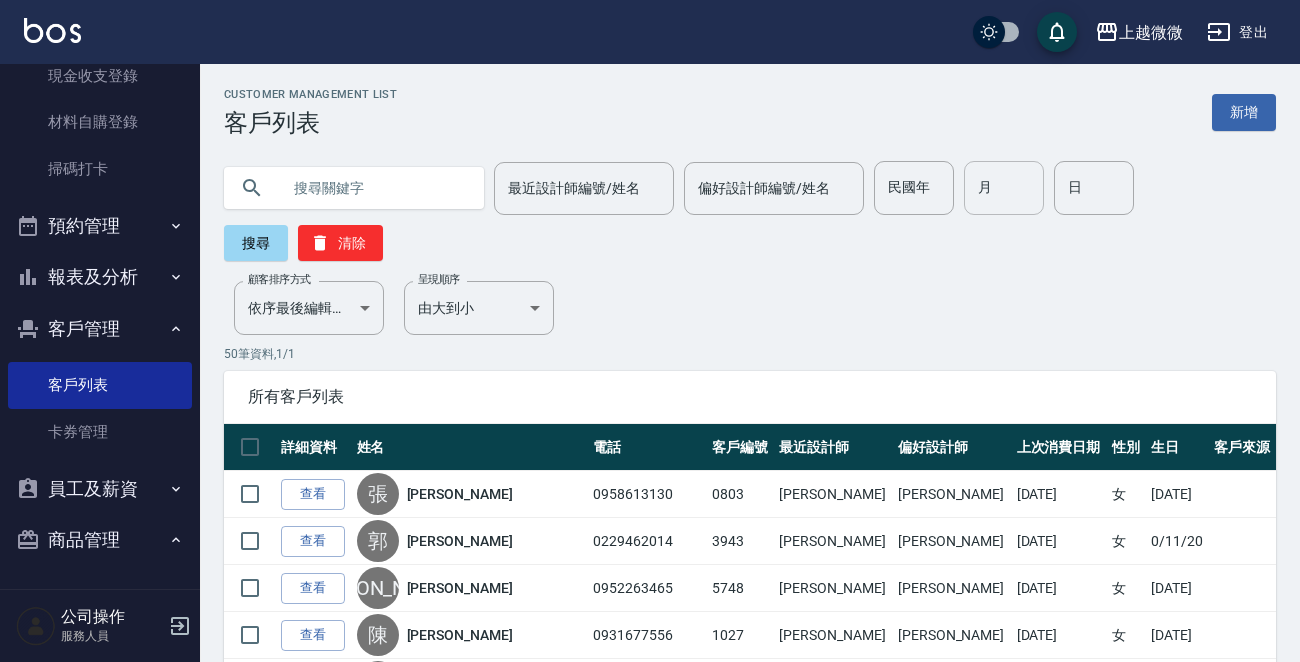 drag, startPoint x: 1009, startPoint y: 178, endPoint x: 1002, endPoint y: 203, distance: 25.96151 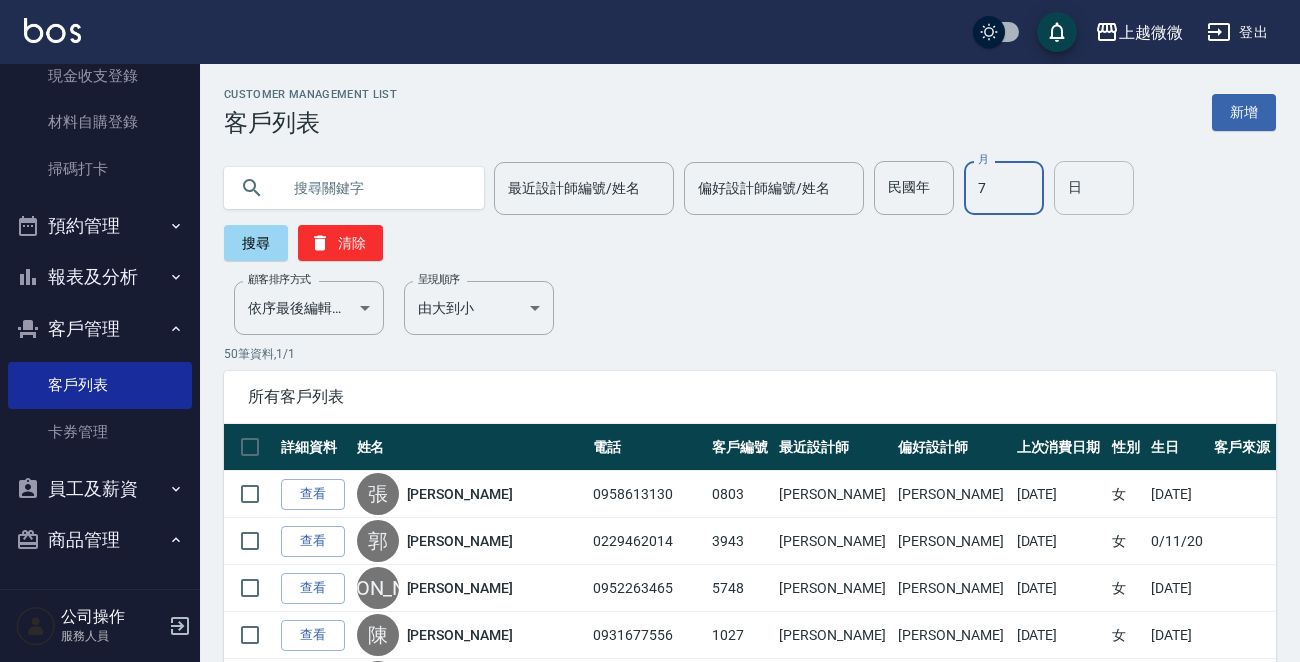 type on "7" 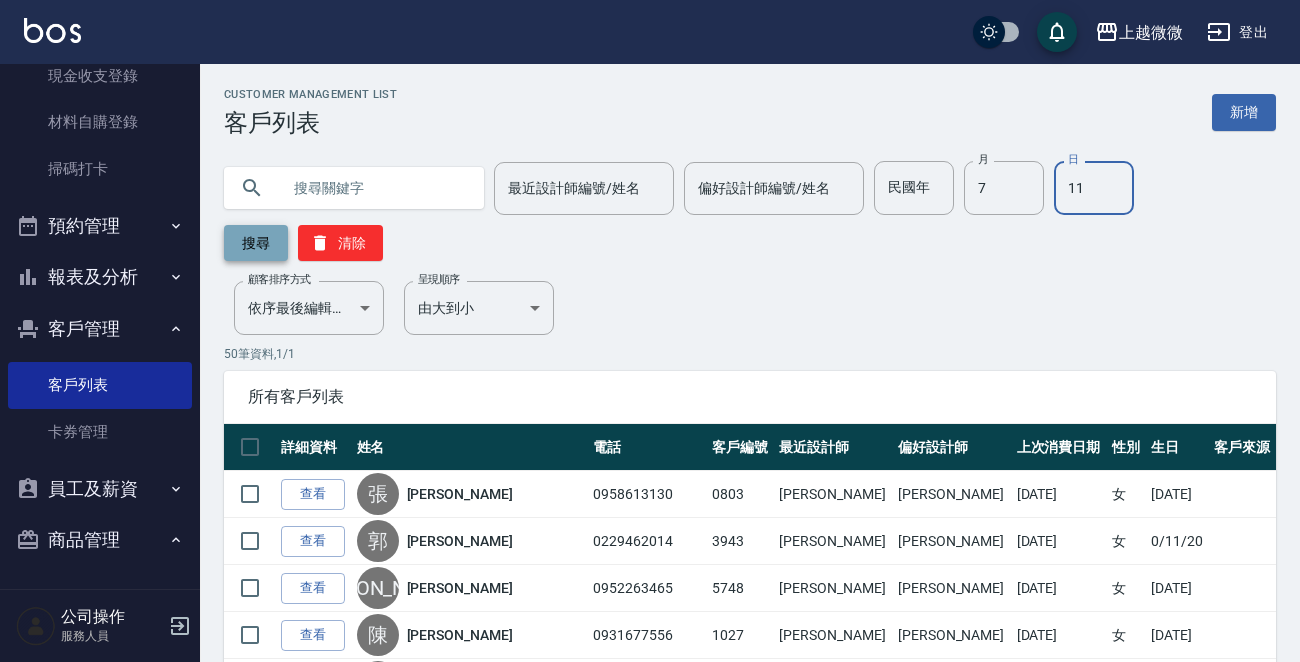 type on "11" 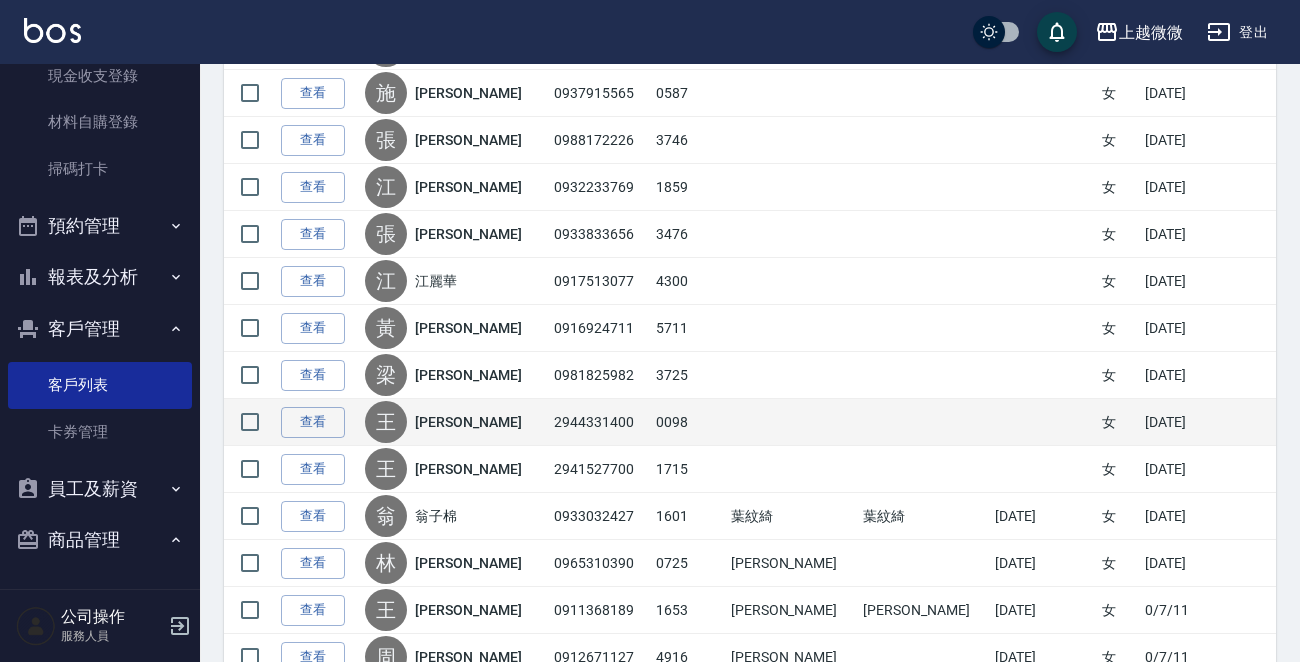 scroll, scrollTop: 793, scrollLeft: 0, axis: vertical 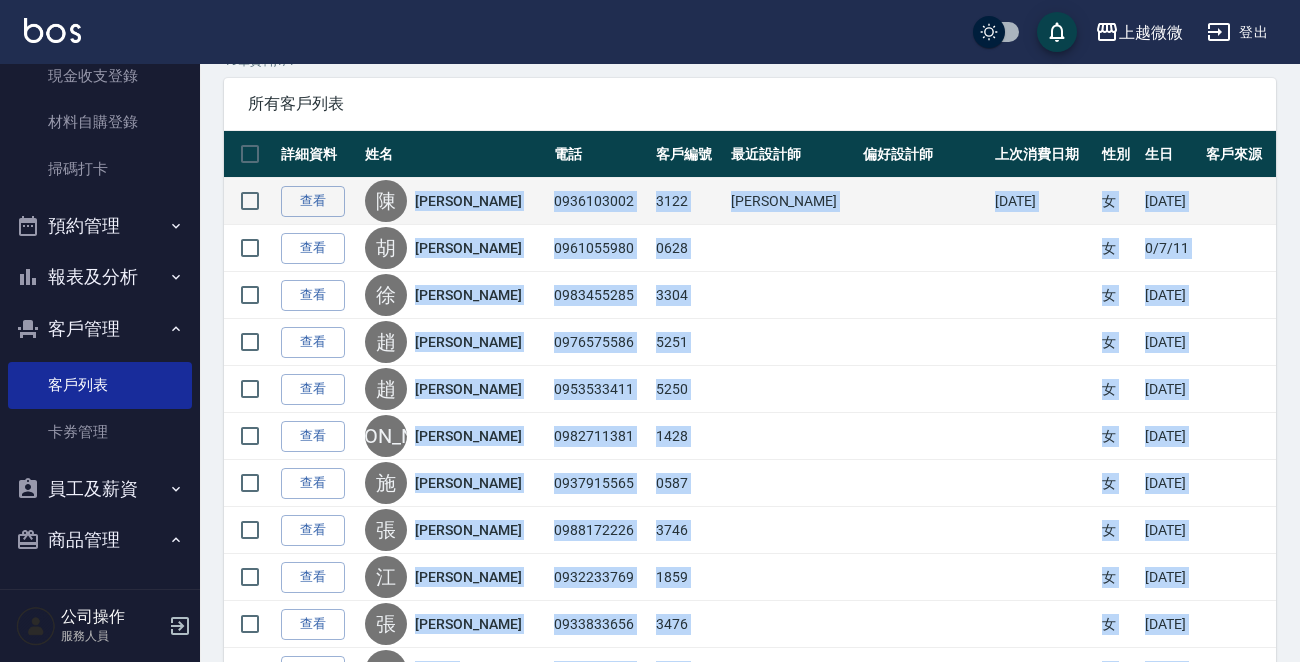drag, startPoint x: 595, startPoint y: 539, endPoint x: 423, endPoint y: 204, distance: 376.57535 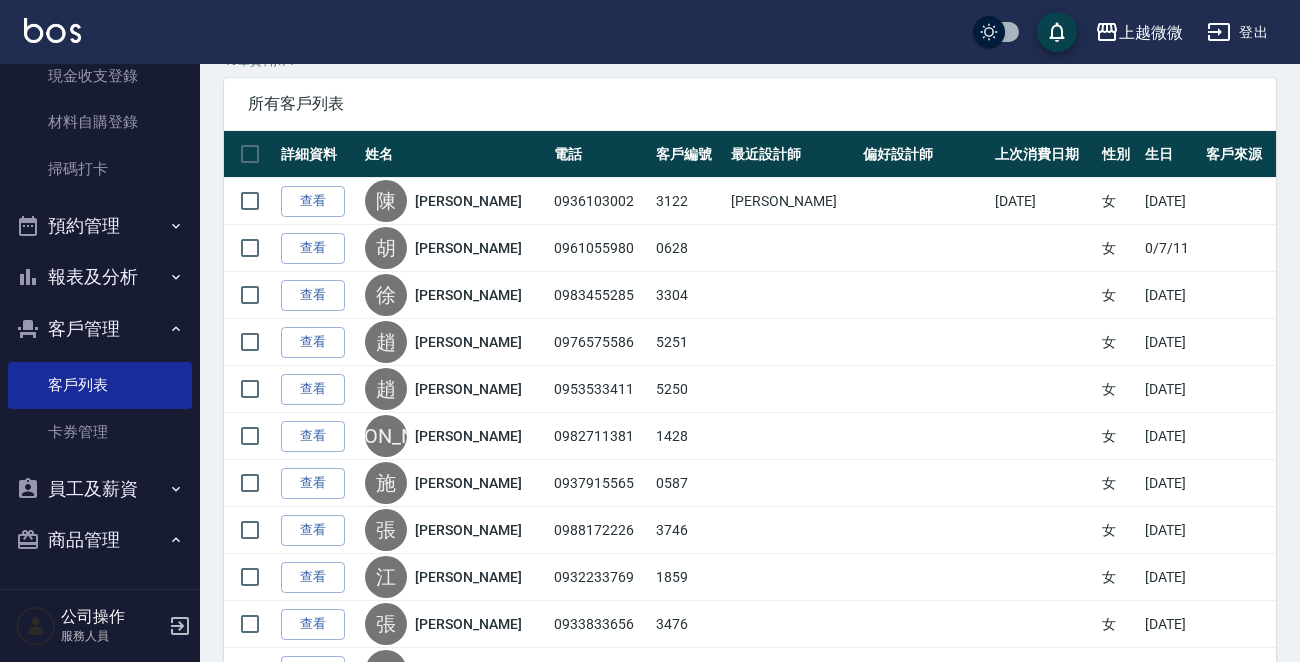 click on "所有客戶列表" at bounding box center (750, 104) 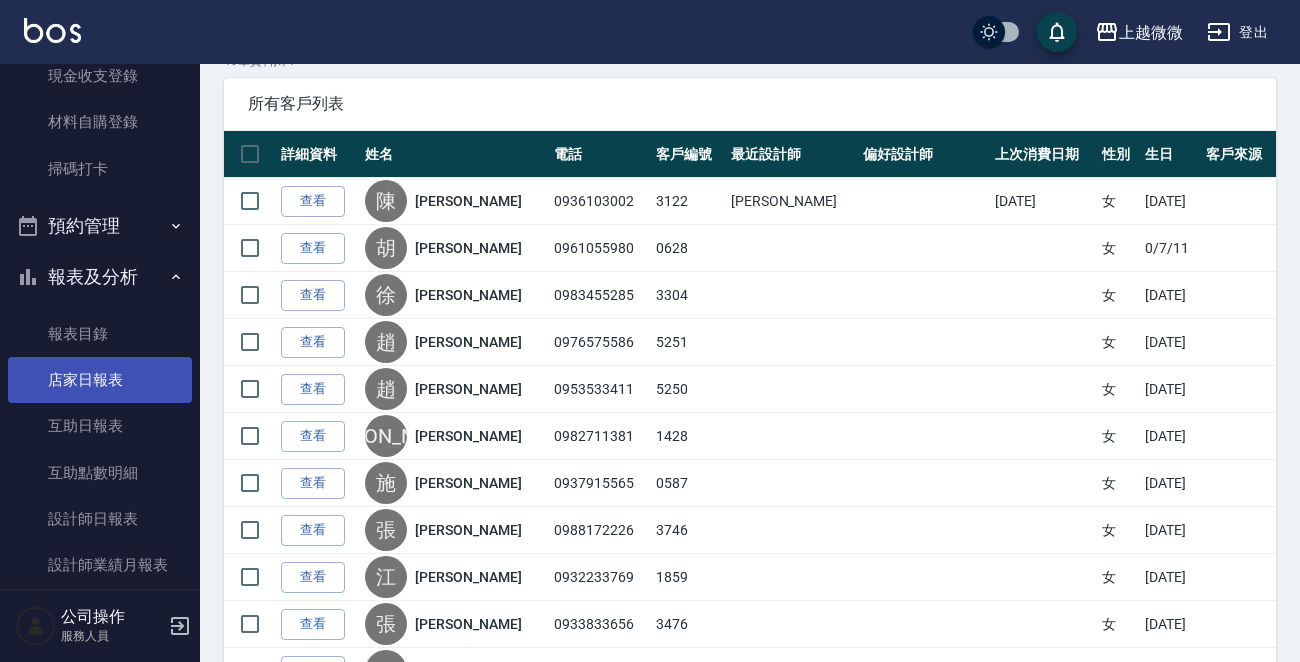 click on "店家日報表" at bounding box center [100, 380] 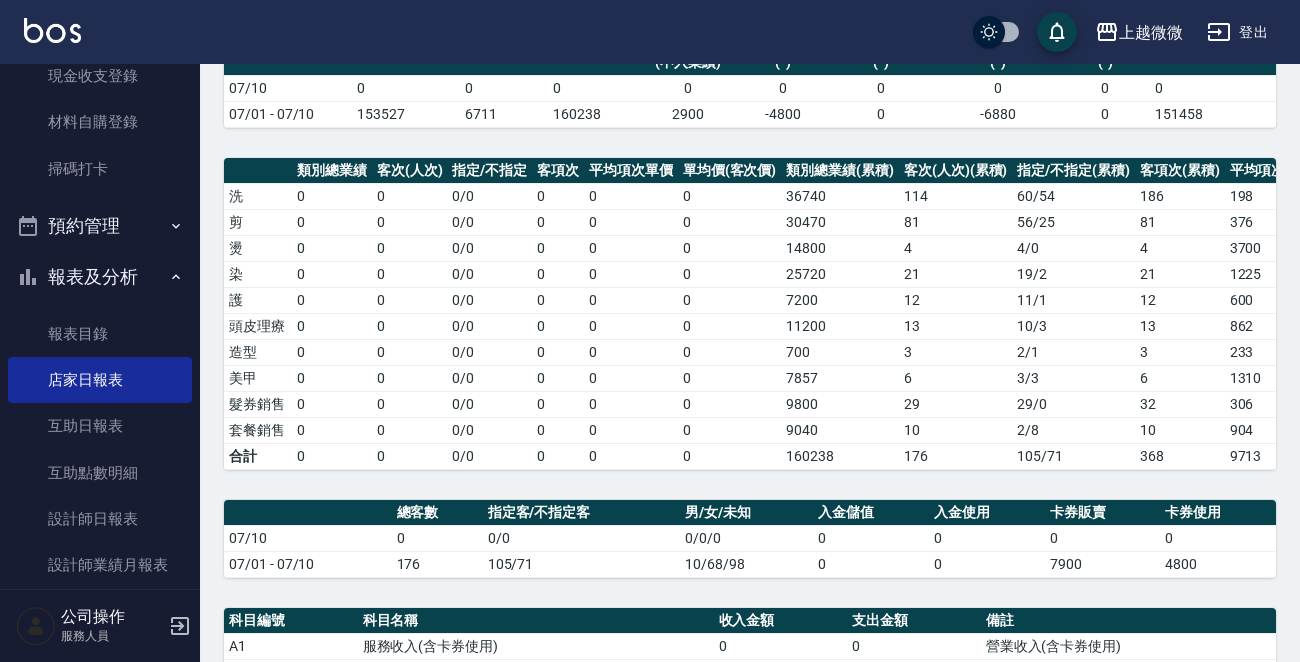 scroll, scrollTop: 0, scrollLeft: 0, axis: both 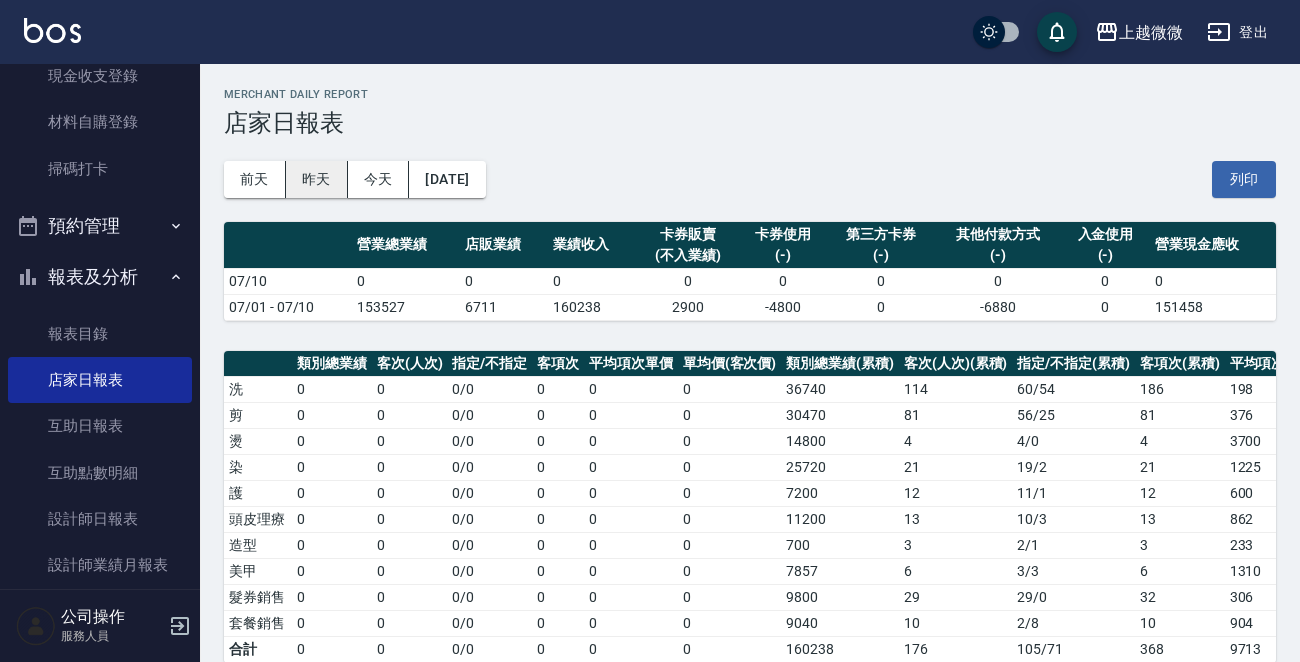 click on "昨天" at bounding box center (317, 179) 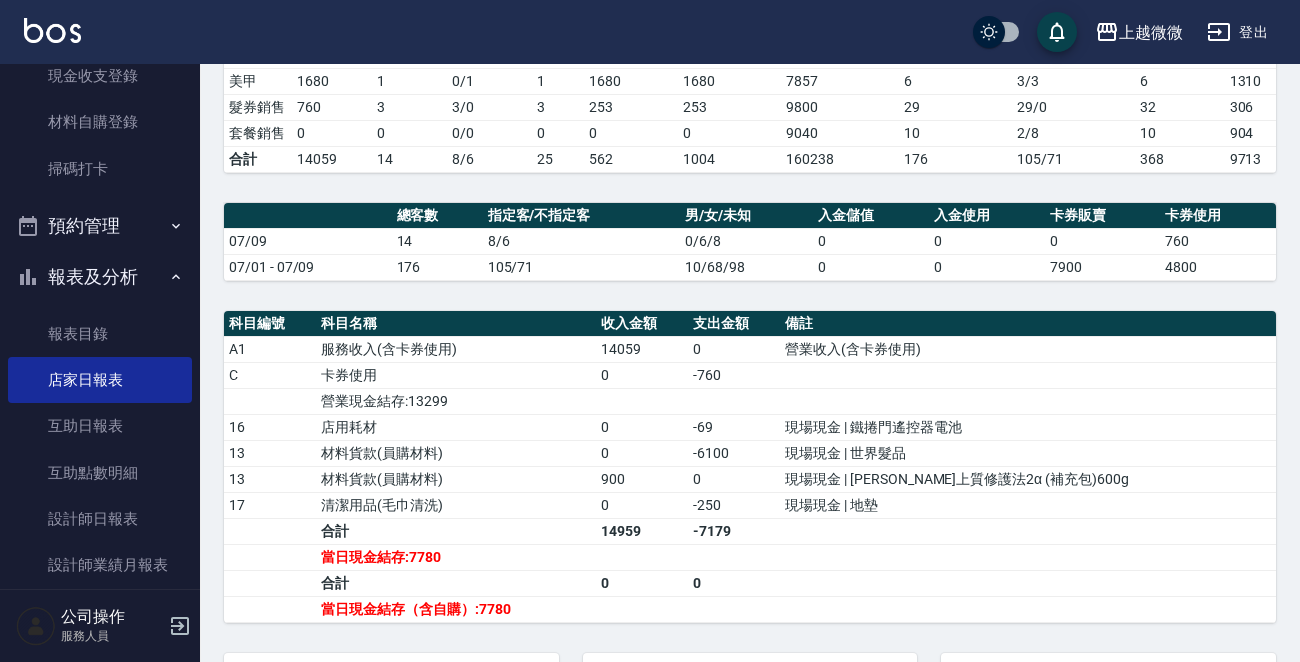 scroll, scrollTop: 500, scrollLeft: 0, axis: vertical 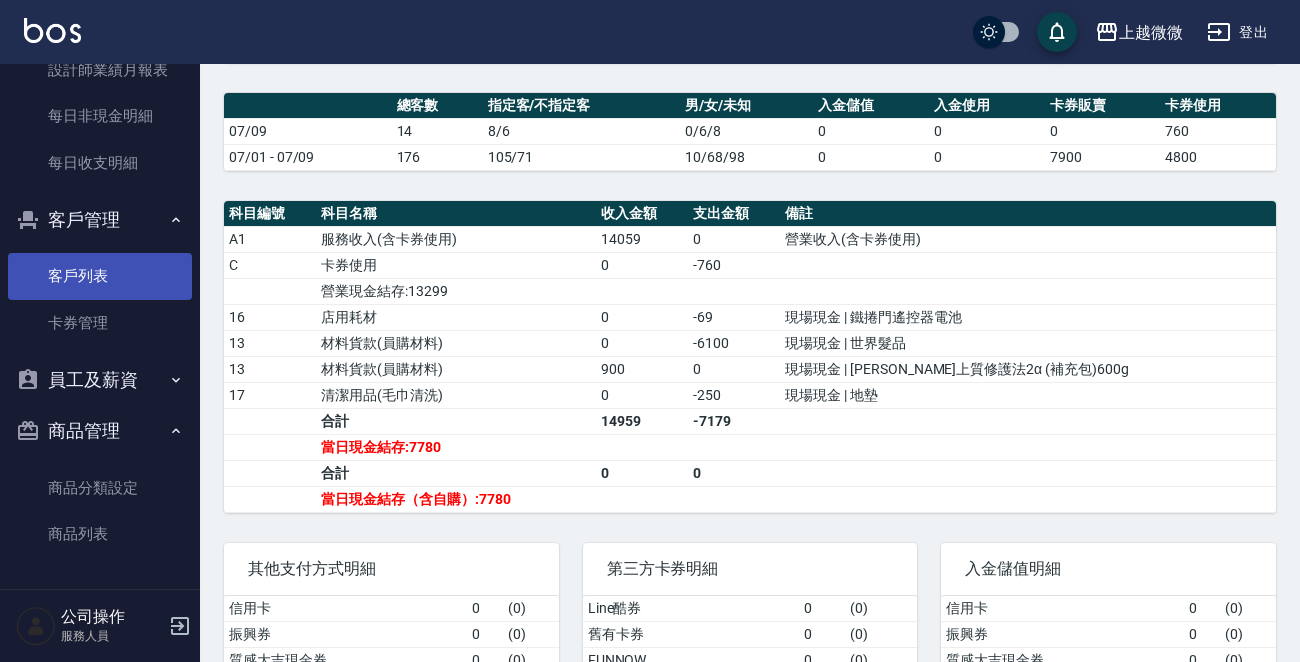 click on "客戶列表" at bounding box center (100, 276) 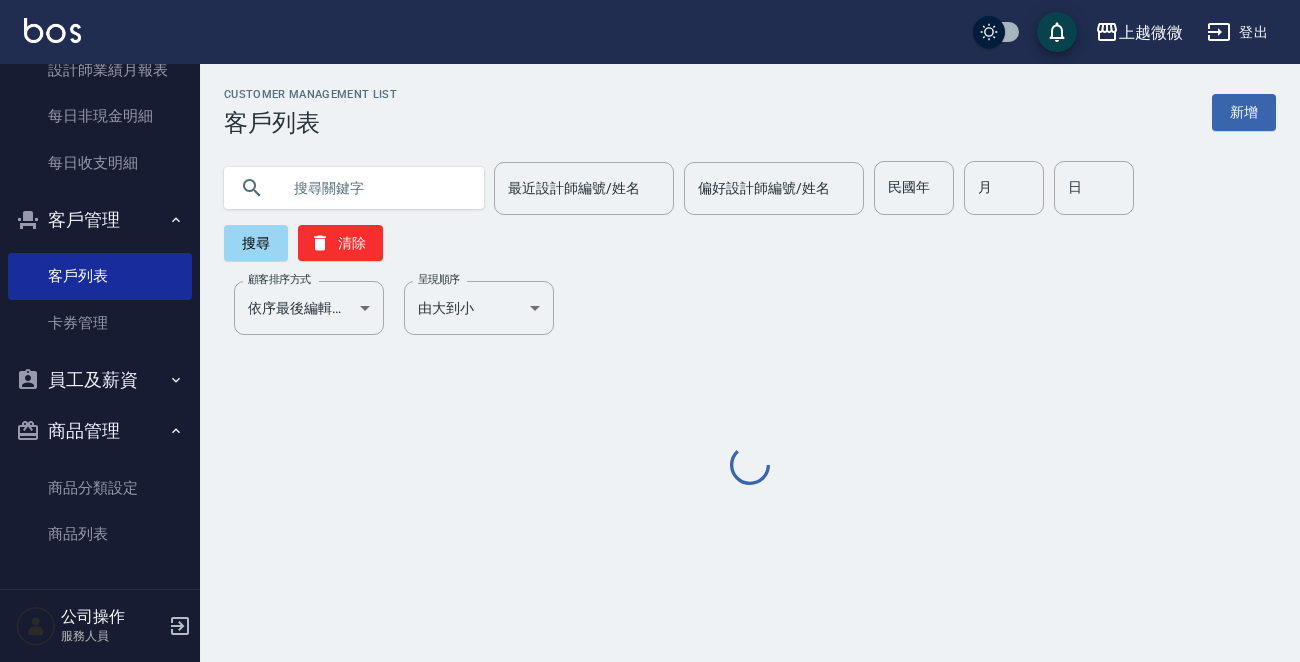 scroll, scrollTop: 0, scrollLeft: 0, axis: both 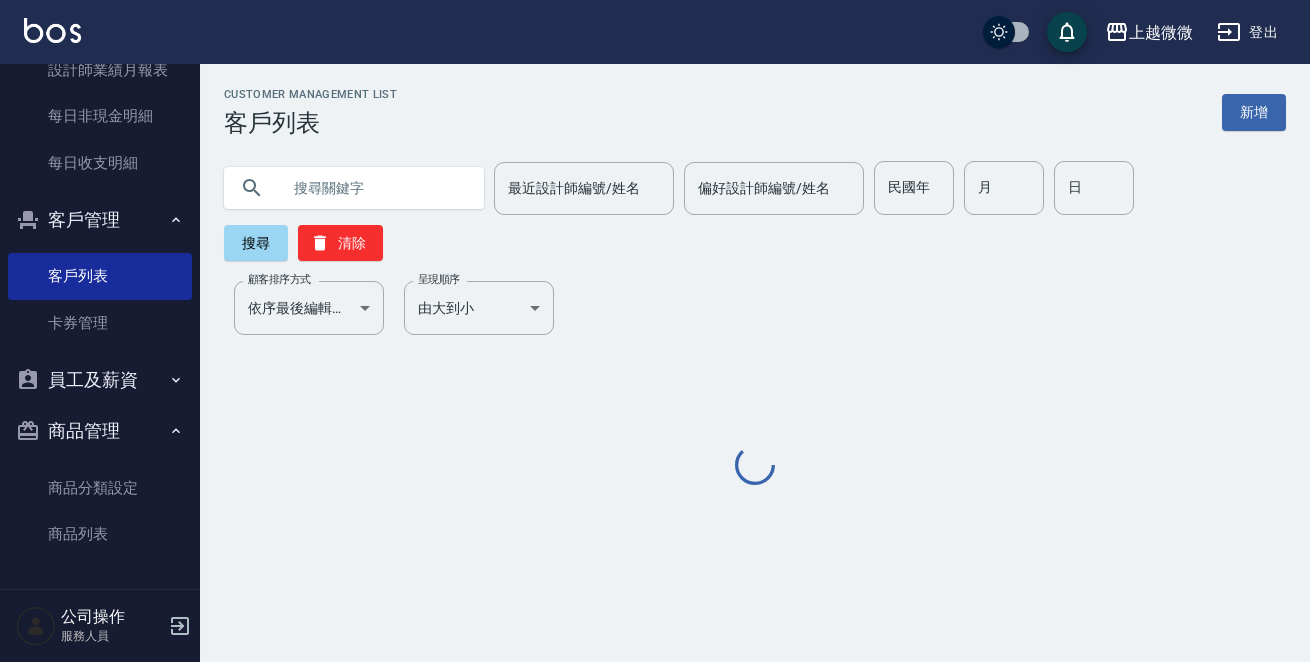 click at bounding box center [374, 188] 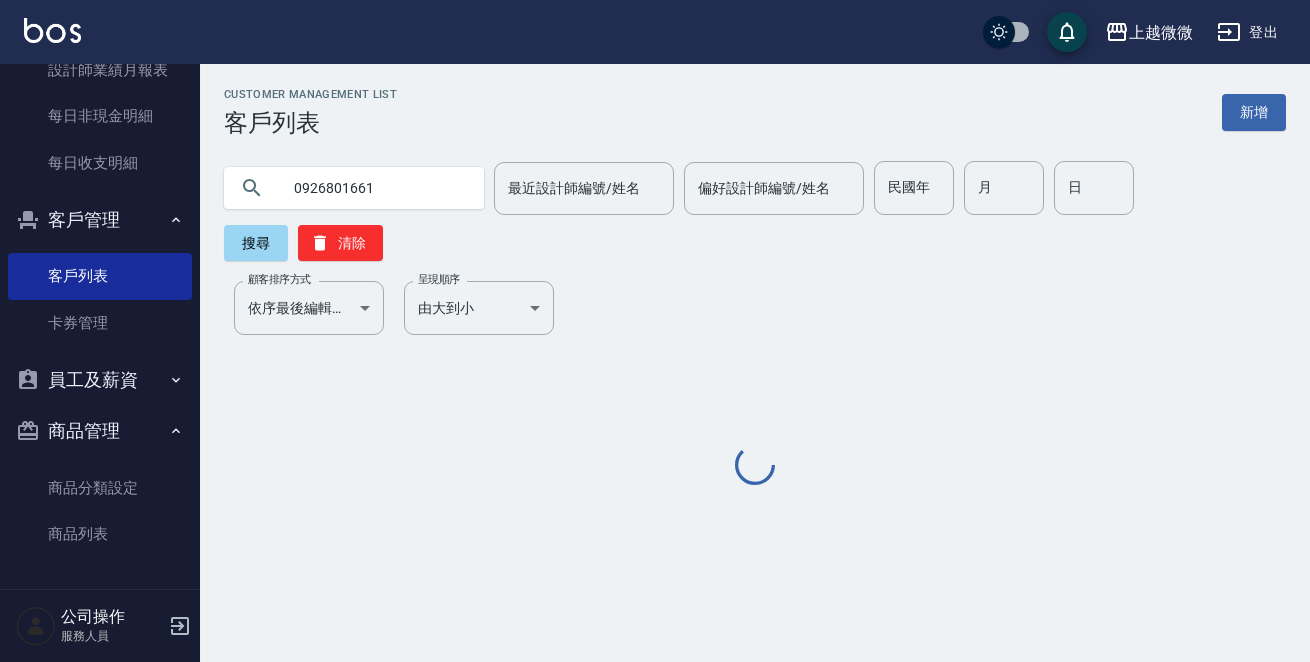 type on "0926801661" 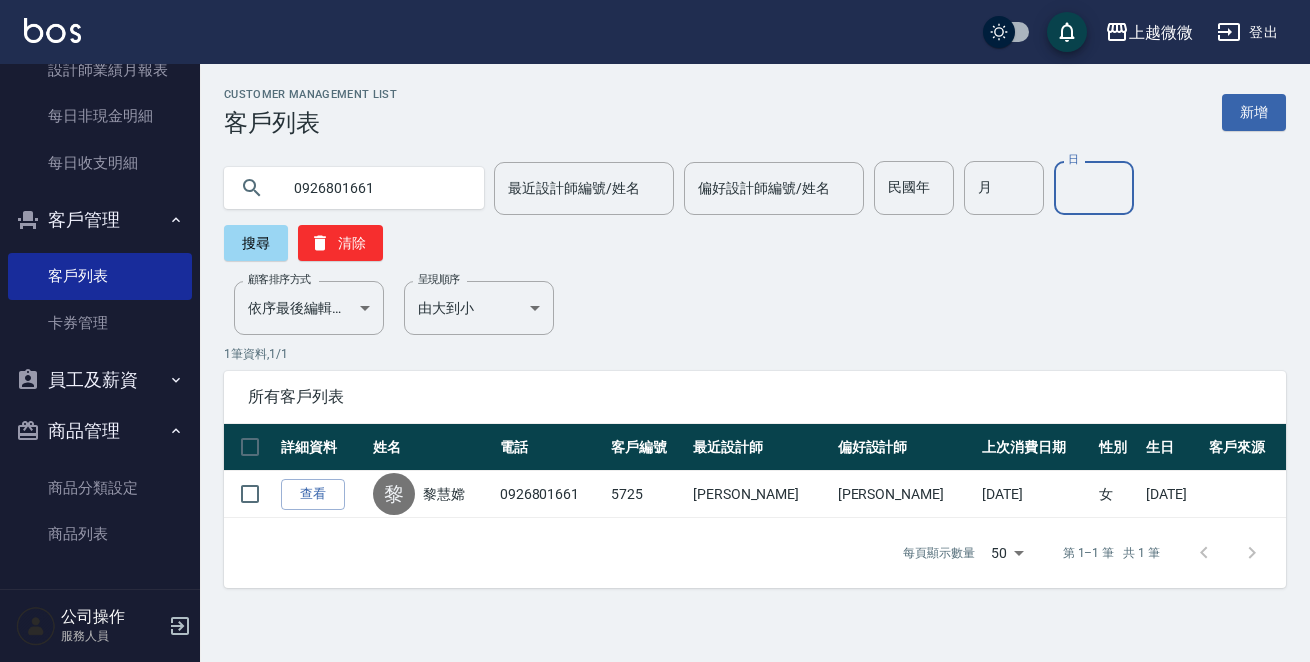 click on "日" at bounding box center [1094, 188] 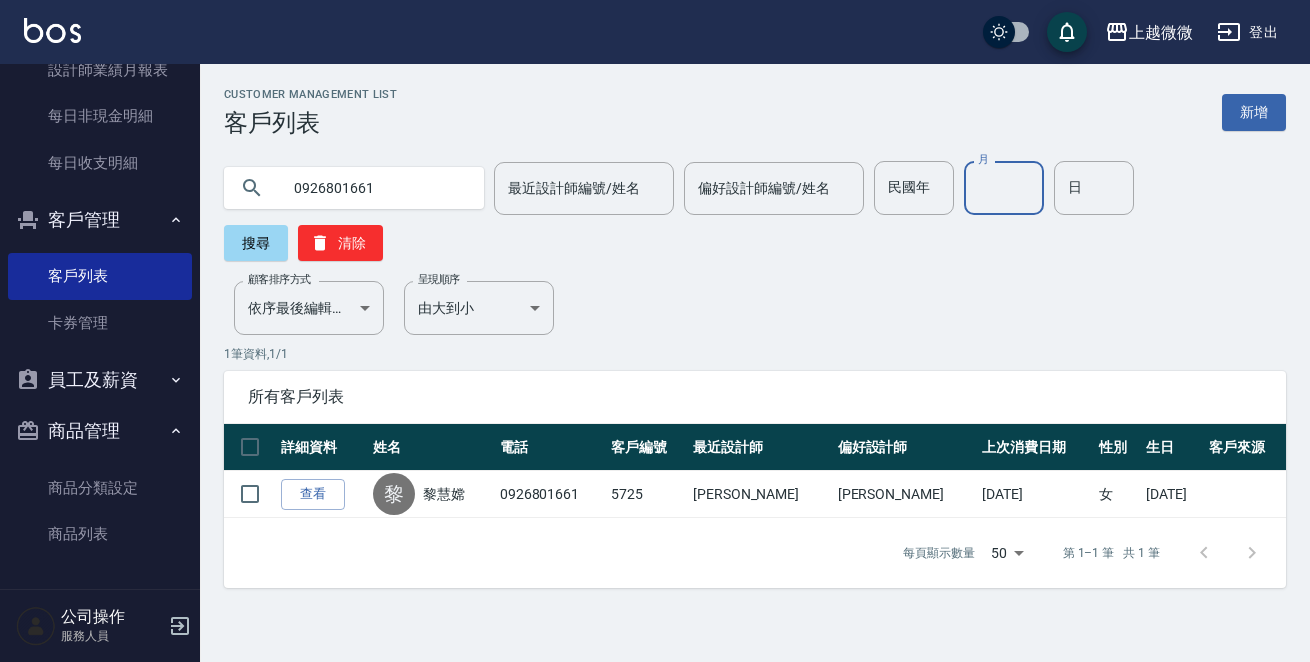 click on "月" at bounding box center [1004, 188] 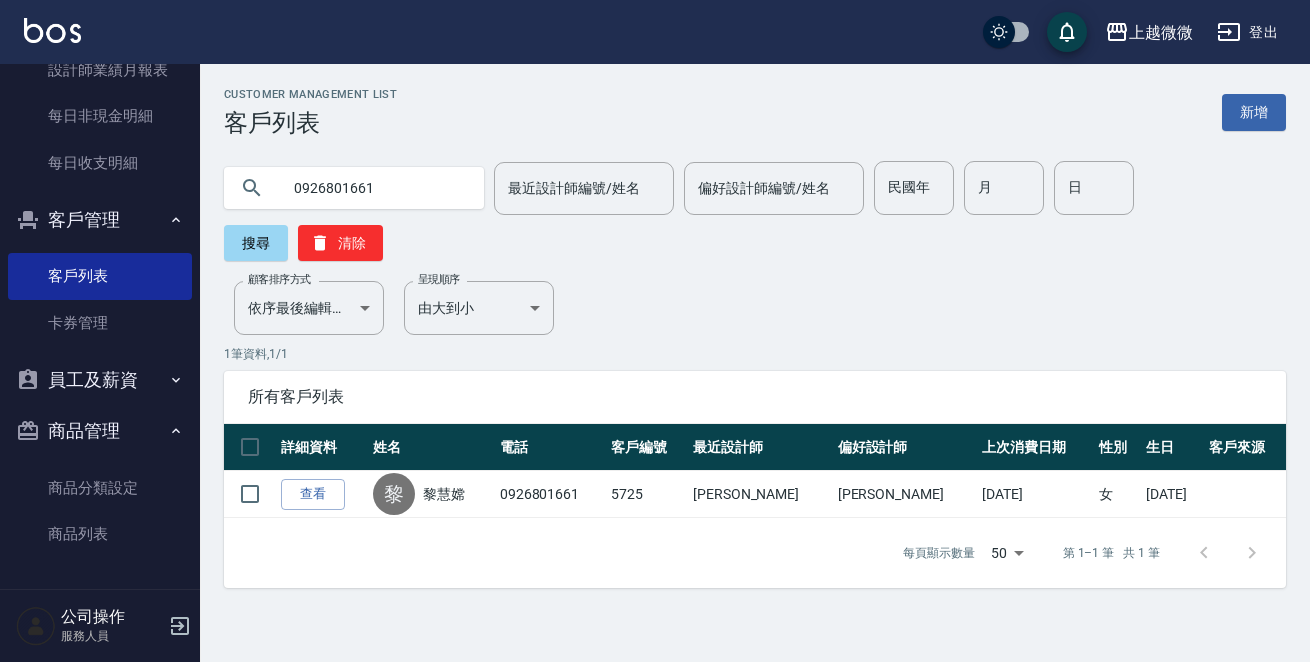 click on "0926801661" at bounding box center [374, 188] 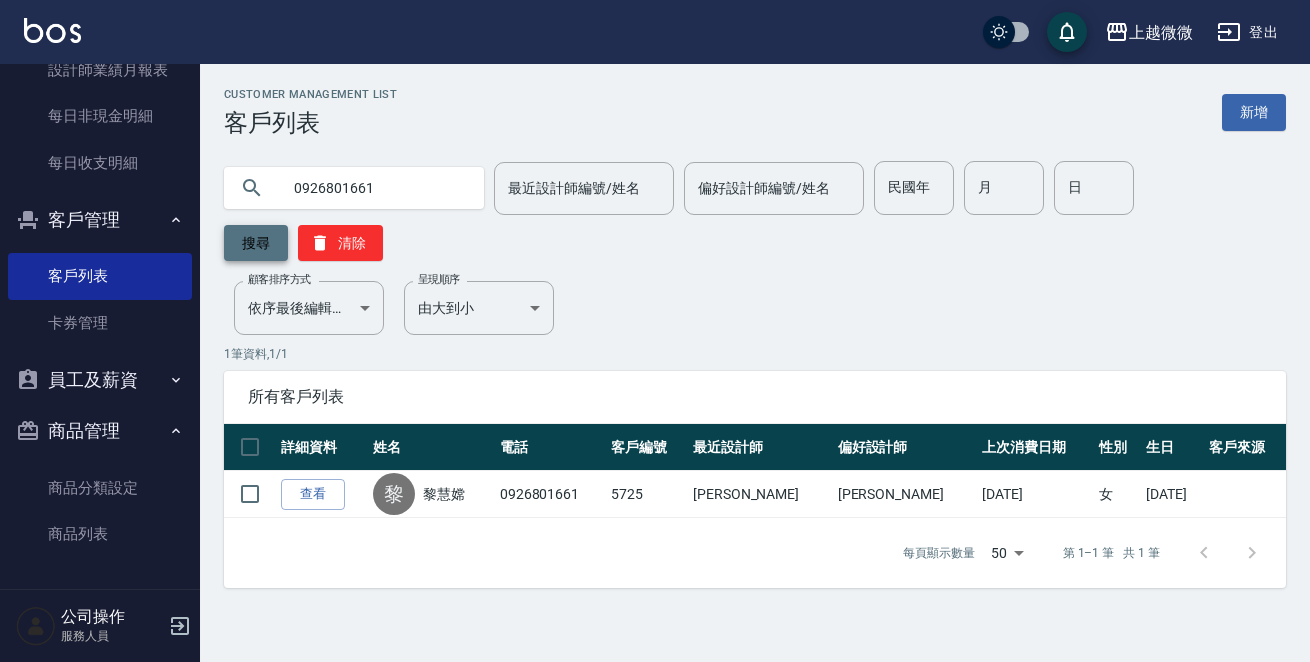click on "搜尋" at bounding box center [256, 243] 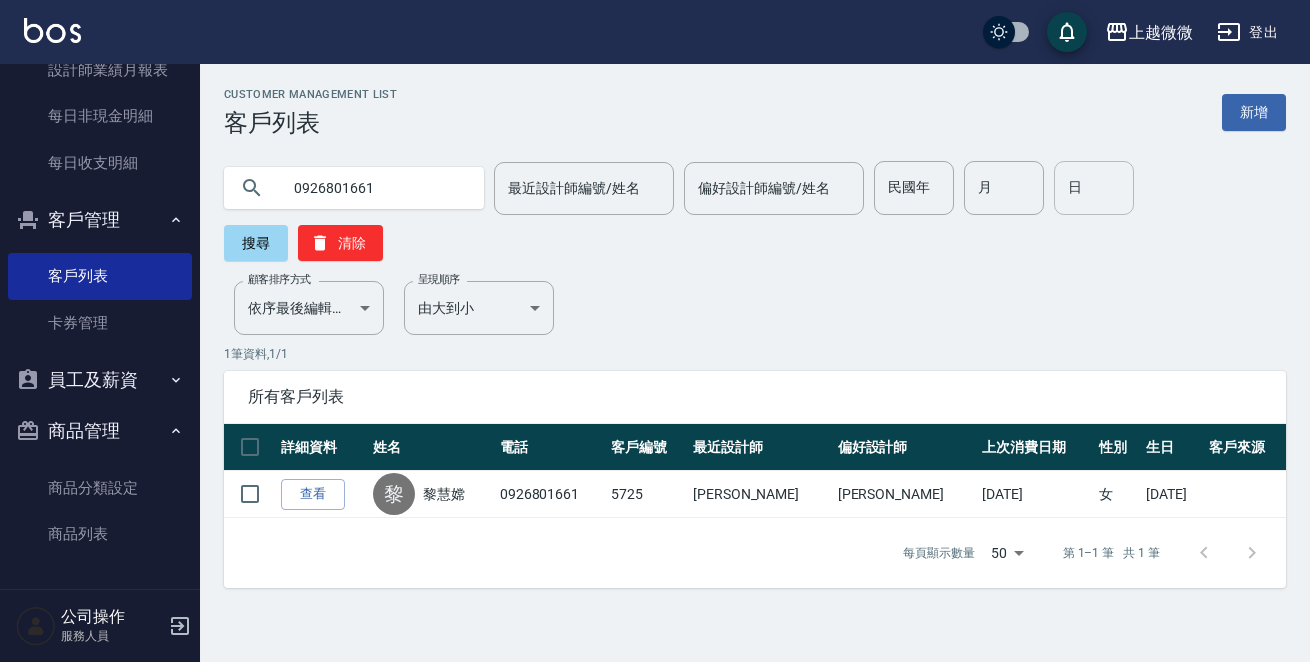 click on "日" at bounding box center [1094, 188] 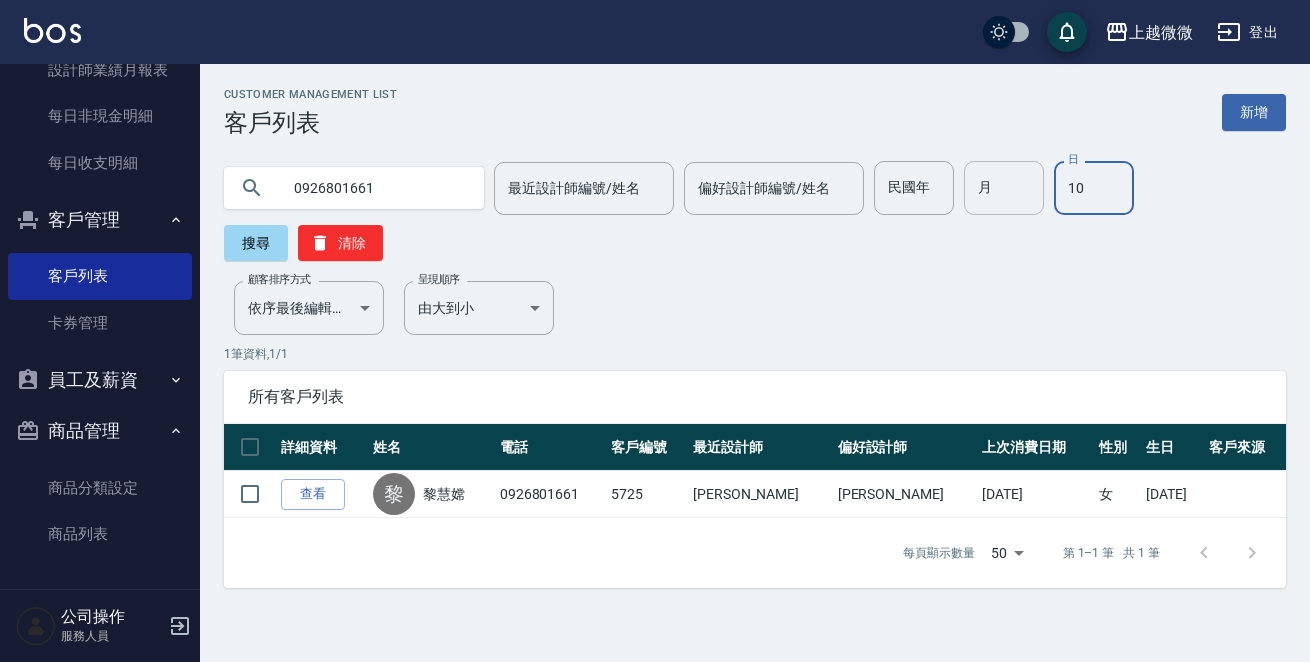 type on "10" 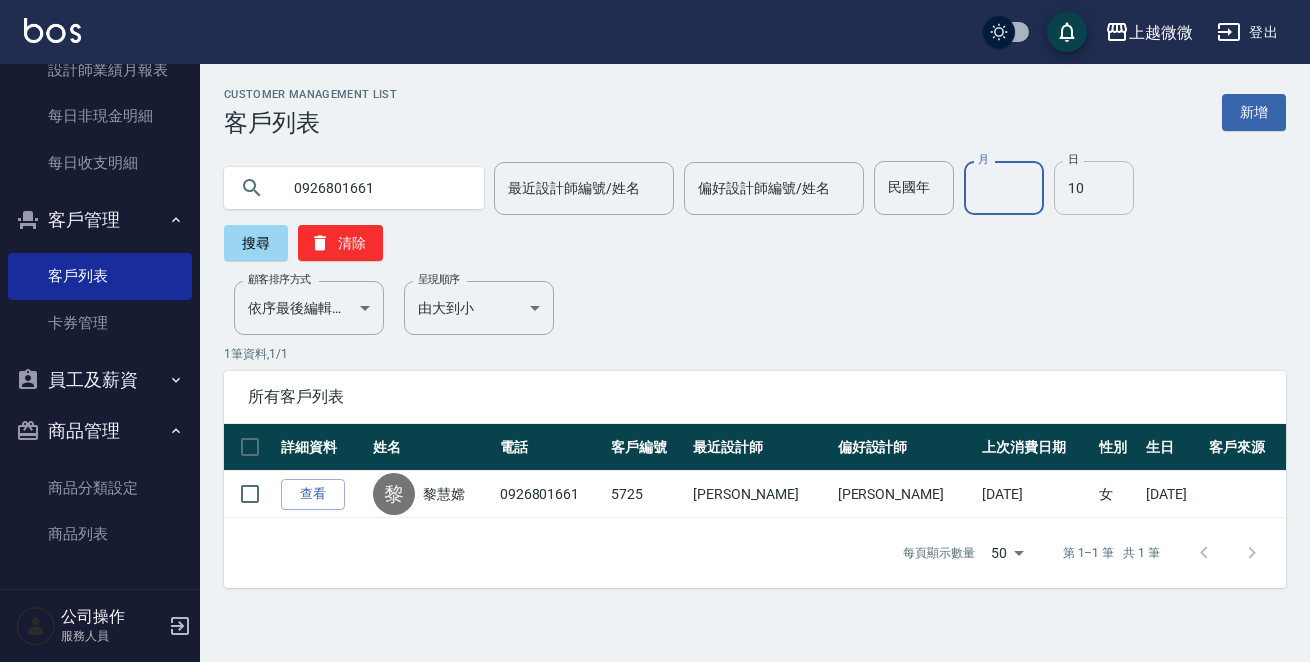 drag, startPoint x: 1002, startPoint y: 206, endPoint x: 1042, endPoint y: 206, distance: 40 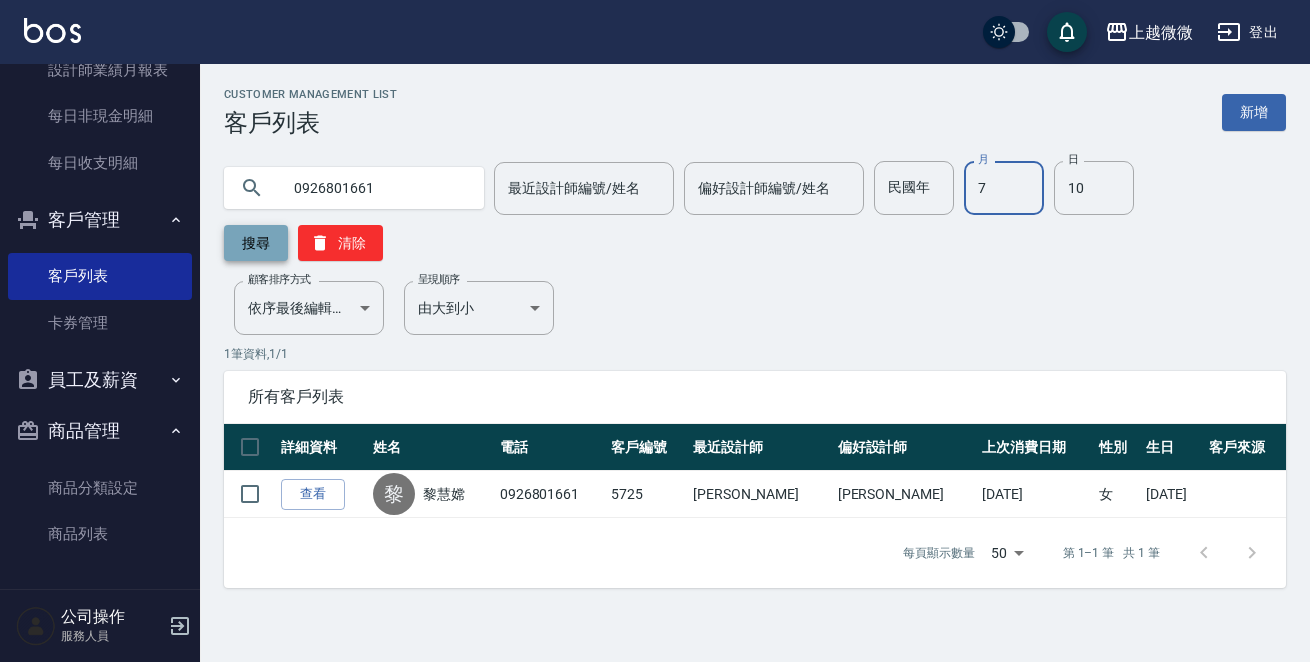 type on "7" 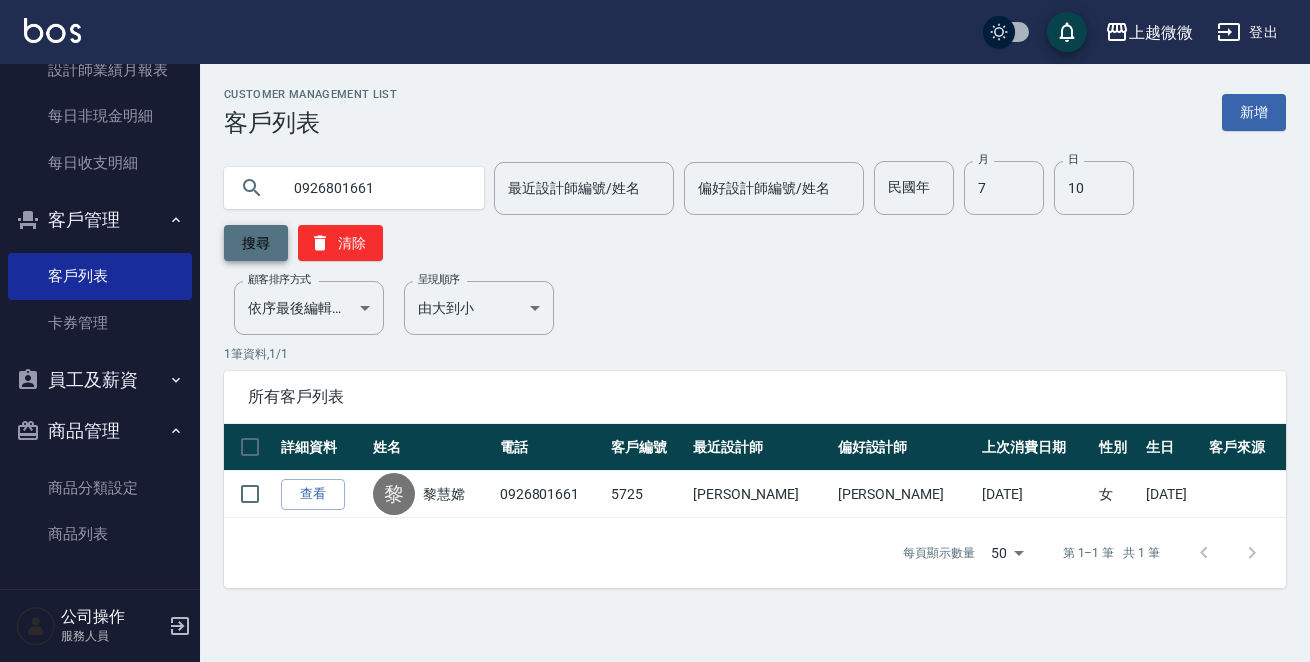 click on "搜尋" at bounding box center [256, 243] 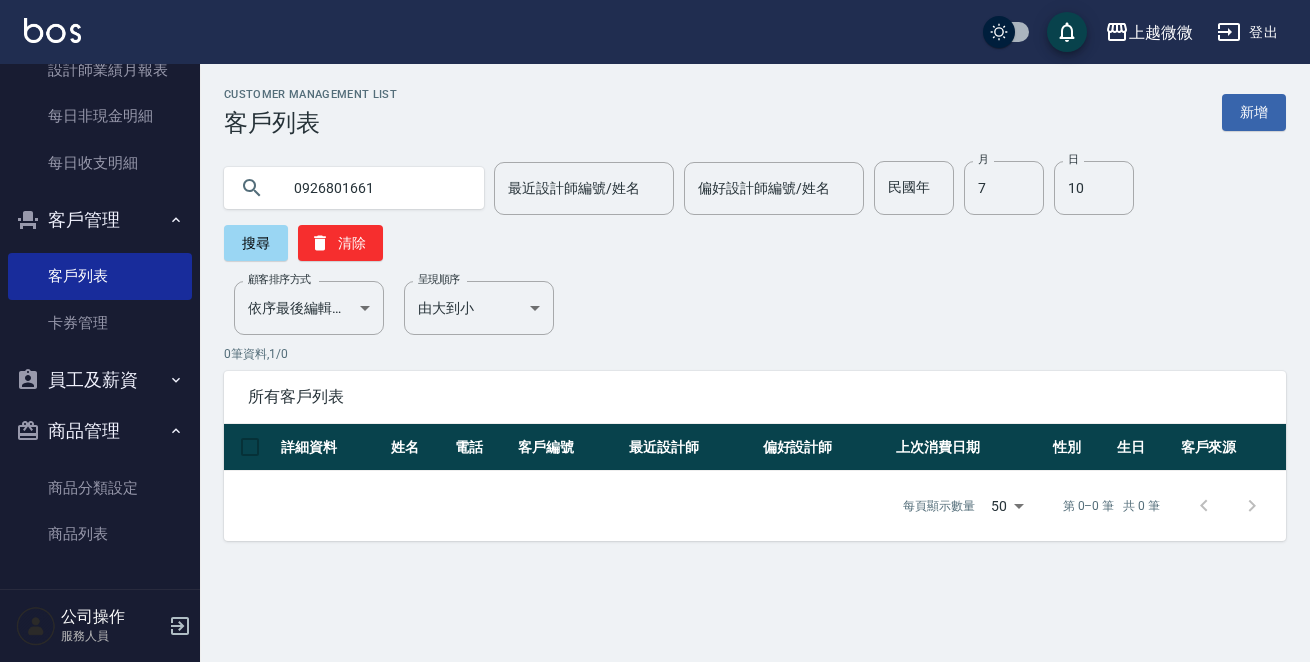 drag, startPoint x: 398, startPoint y: 192, endPoint x: 209, endPoint y: 192, distance: 189 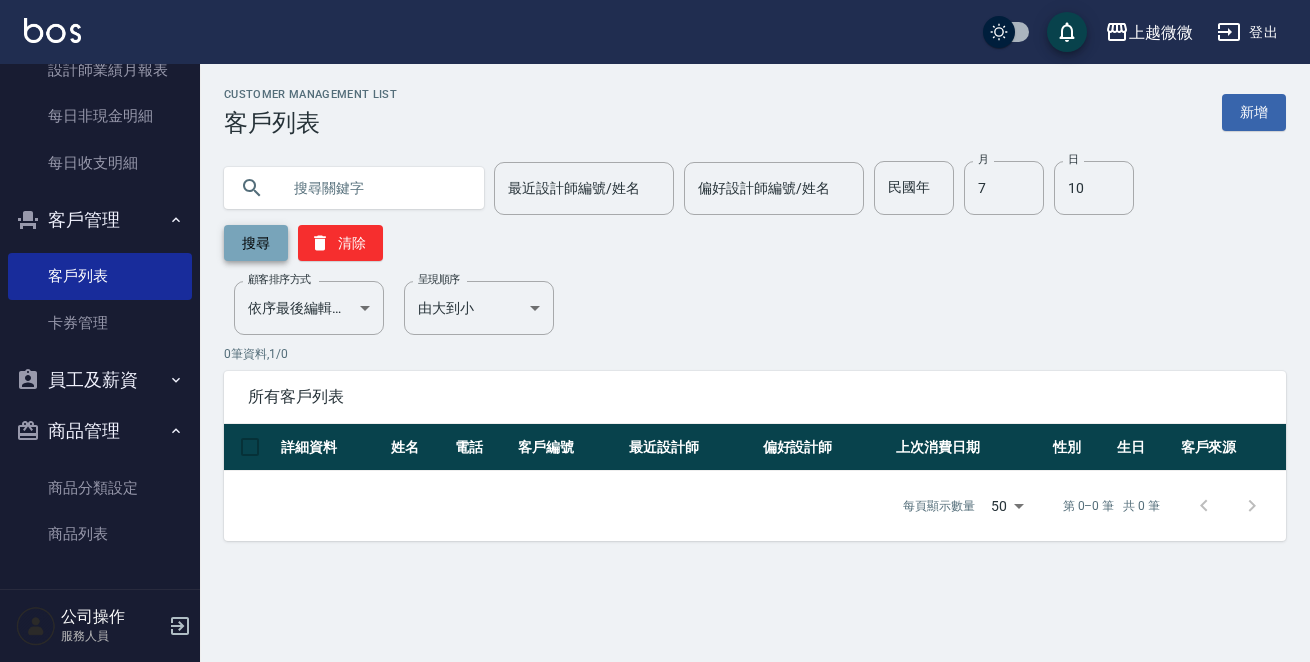 type 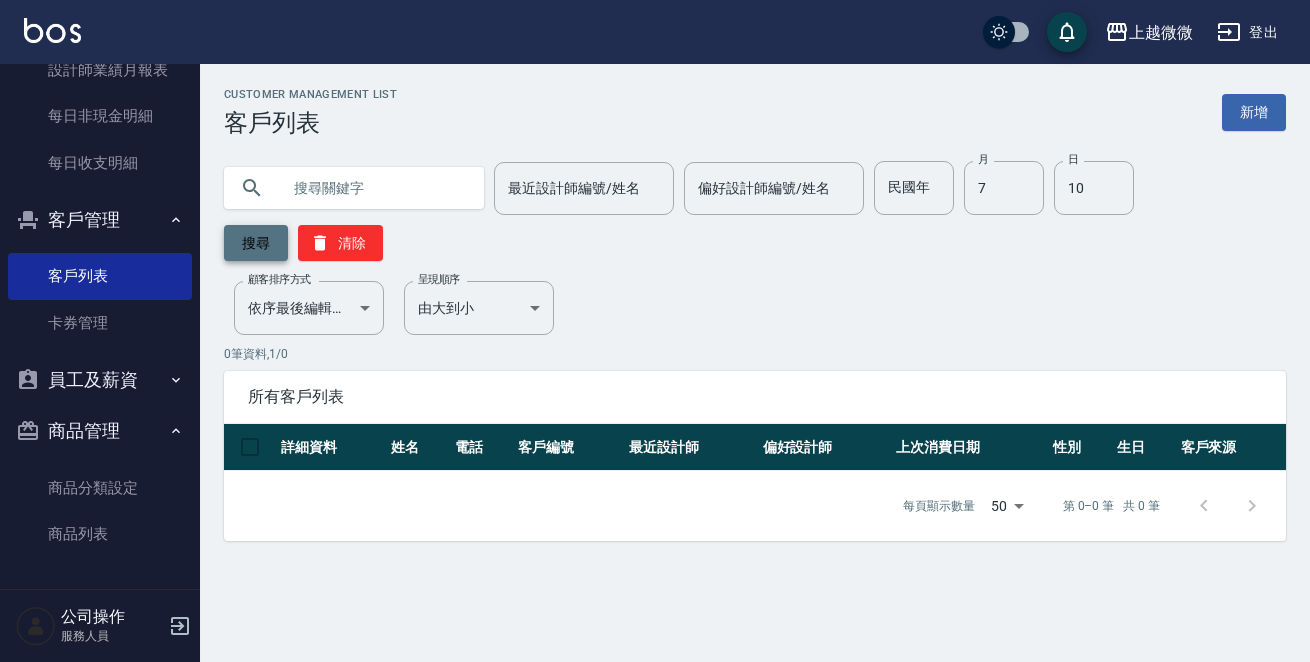 click on "搜尋" at bounding box center (256, 243) 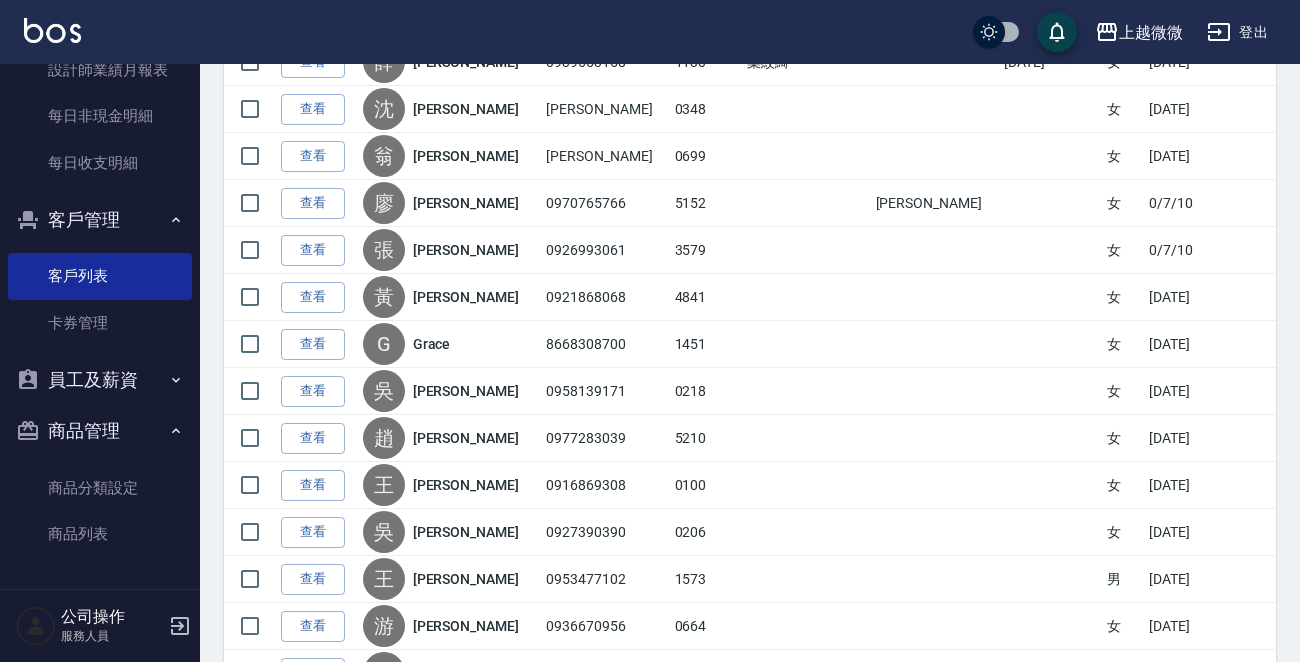 scroll, scrollTop: 793, scrollLeft: 0, axis: vertical 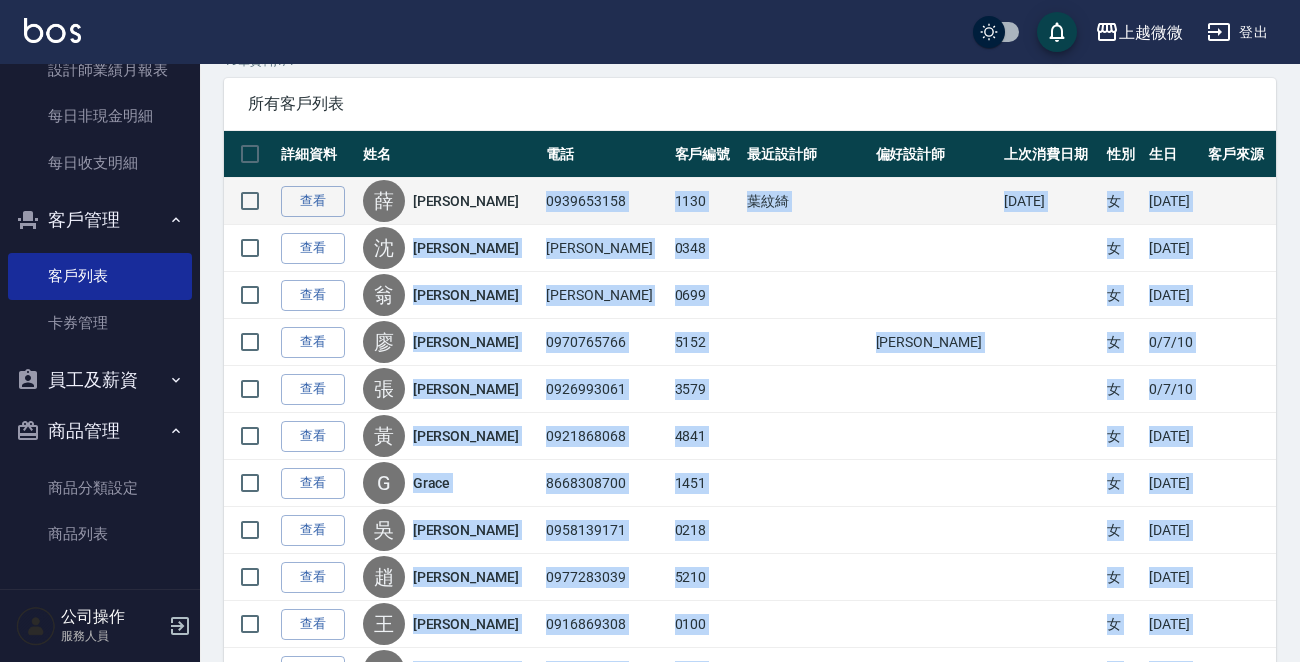 drag, startPoint x: 615, startPoint y: 542, endPoint x: 530, endPoint y: 214, distance: 338.83478 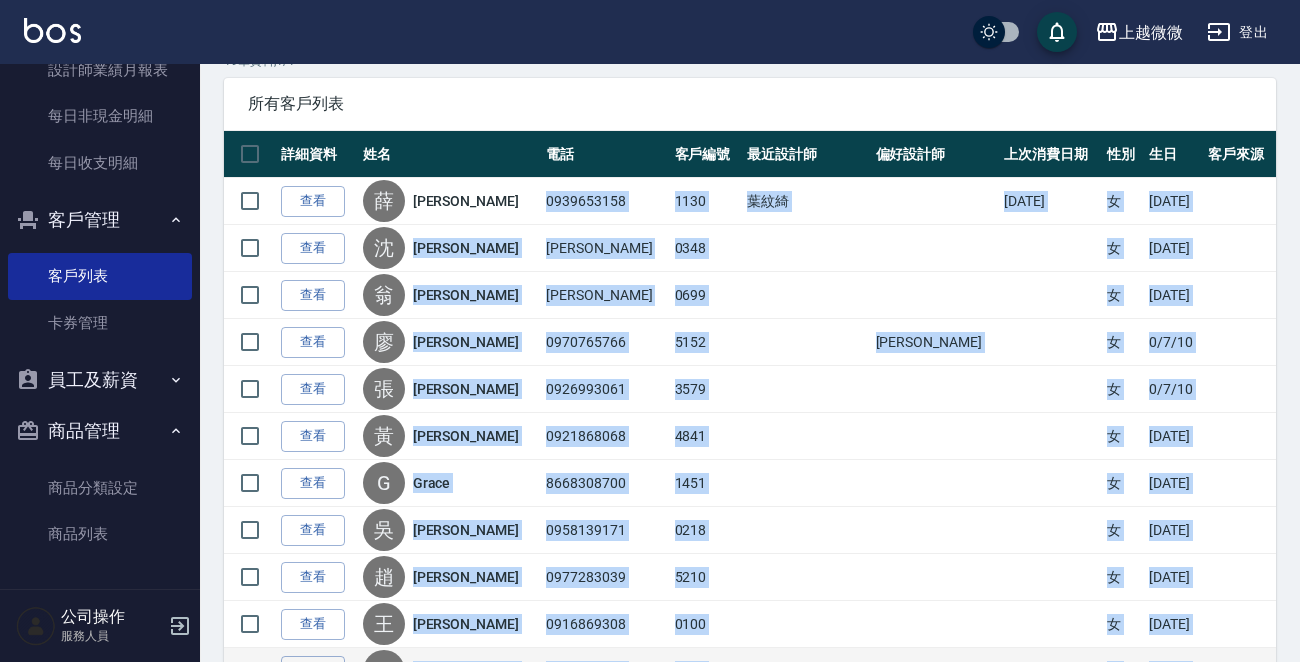 copy on "0939653158 1130 葉紋綺 2025/05/01 女 57/7/10 查看 沈 沈千義 沈千義 0348 女 47/7/10 查看 翁 翁彩娟 翁彩娟 0699 女 43/7/10 查看 廖 廖書櫻 0970765766 5152 黃彩微 女 0/7/10 查看 張 張淑珍 0926993061 3579 女 0/7/10 查看 黃 黃鵬燕 0921868068 4841 女 58/7/10 查看 G Grace 8668308700 1451 女 46/7/10 查看 吳 吳雅惠 0958139171 0218 女 46/7/10 查看 趙 趙宜華 0977283039 5210 女 47/7/10 查看 王 王麗珠 0916869308 0100 女 60/7/10 查看 吳 吳素鷹 0927390390 0206 女 54/7/10 查看 王 王秀芬 0953477102 1573 男 64/7/10 查看 游 游熙晴 0936670956 0664 女 65/7/10 查看 林 林沛儀 0988221545 1716 女 56/7/10 查看 魏 魏鈺凌 0928051386 4053 女 79/7/10 查看 劉 劉惠霞 0938827979 5380 女 73/7/10 查看 楊 楊黃桂花 2942947600 1538 女 37/7/10 查看 徐 徐台菁 2212286400 3291 女 66/7/10 查看 張 張雙丹 0978916869" 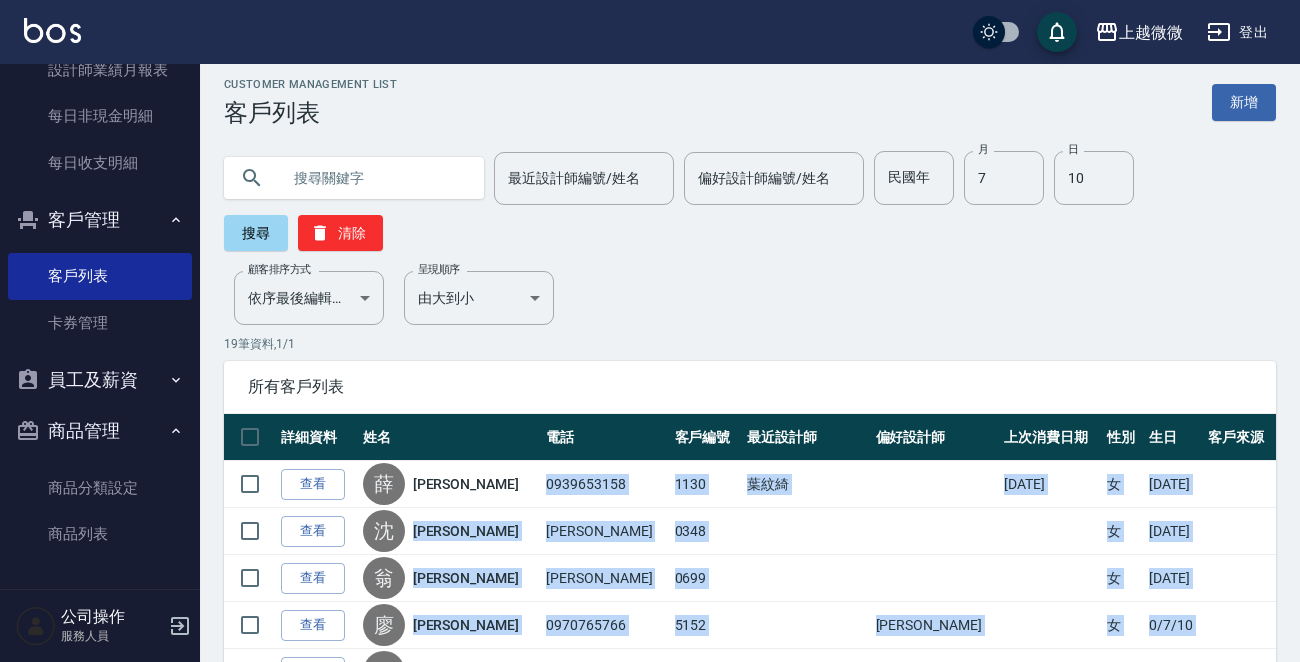 scroll, scrollTop: 0, scrollLeft: 0, axis: both 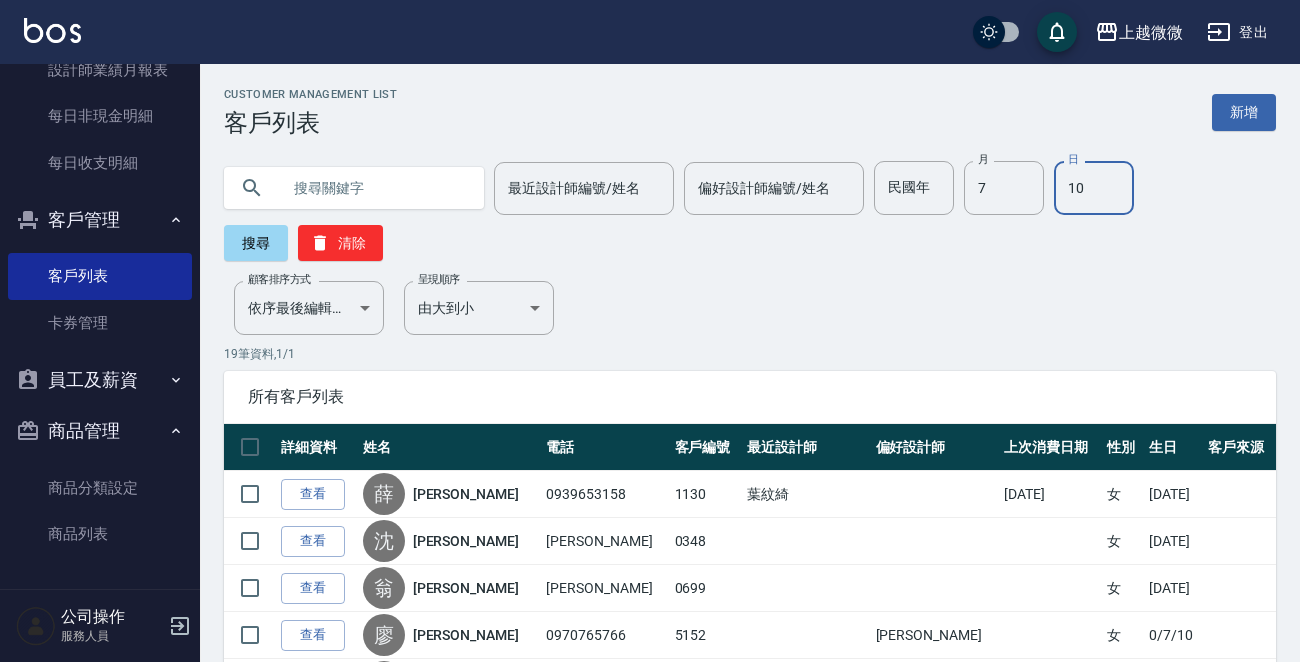 click on "10" at bounding box center (1094, 188) 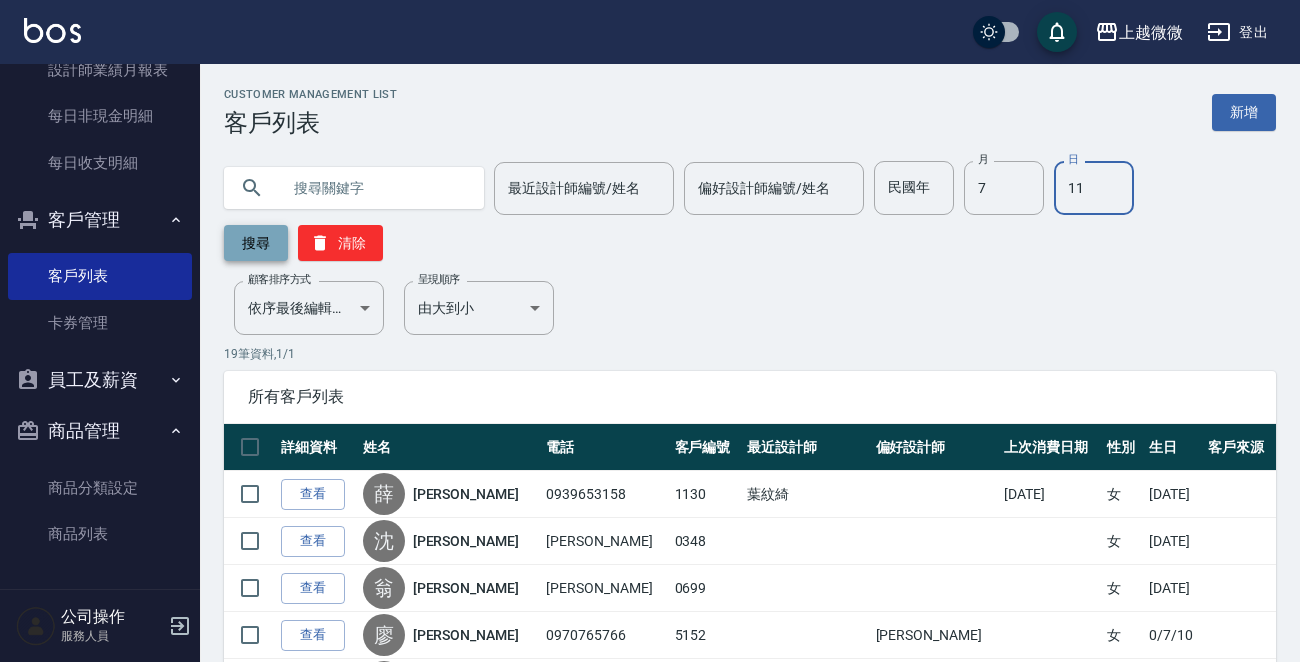 type on "11" 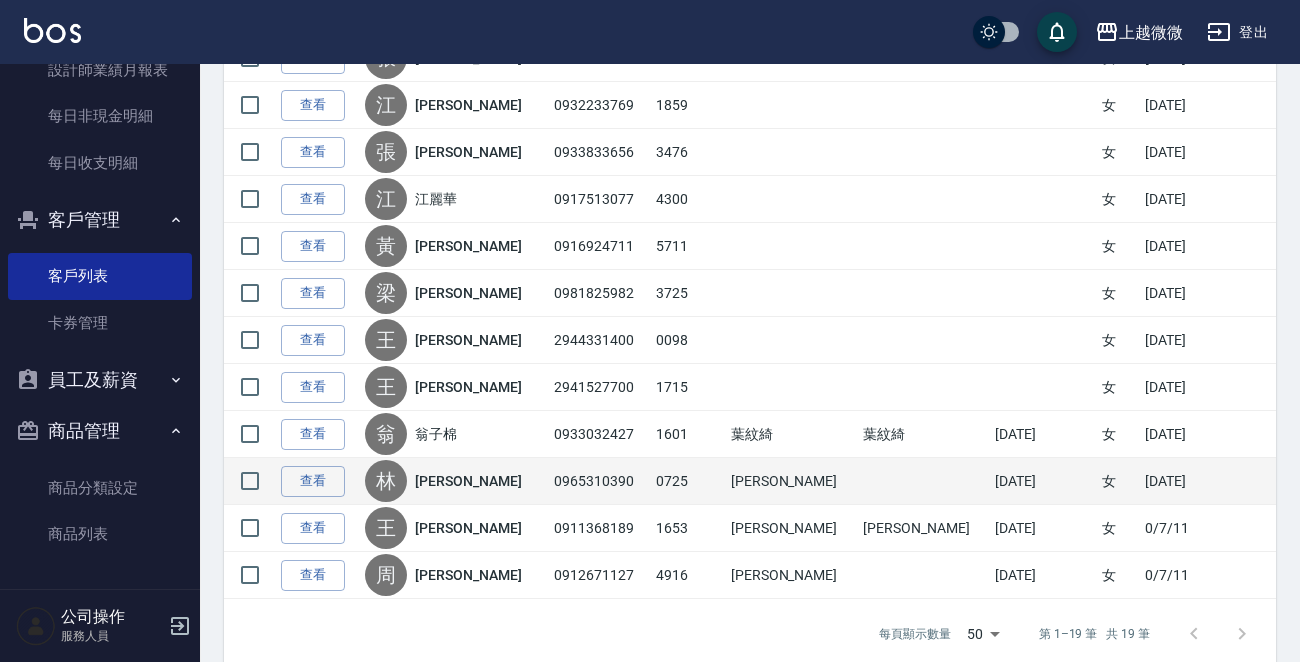 scroll, scrollTop: 793, scrollLeft: 0, axis: vertical 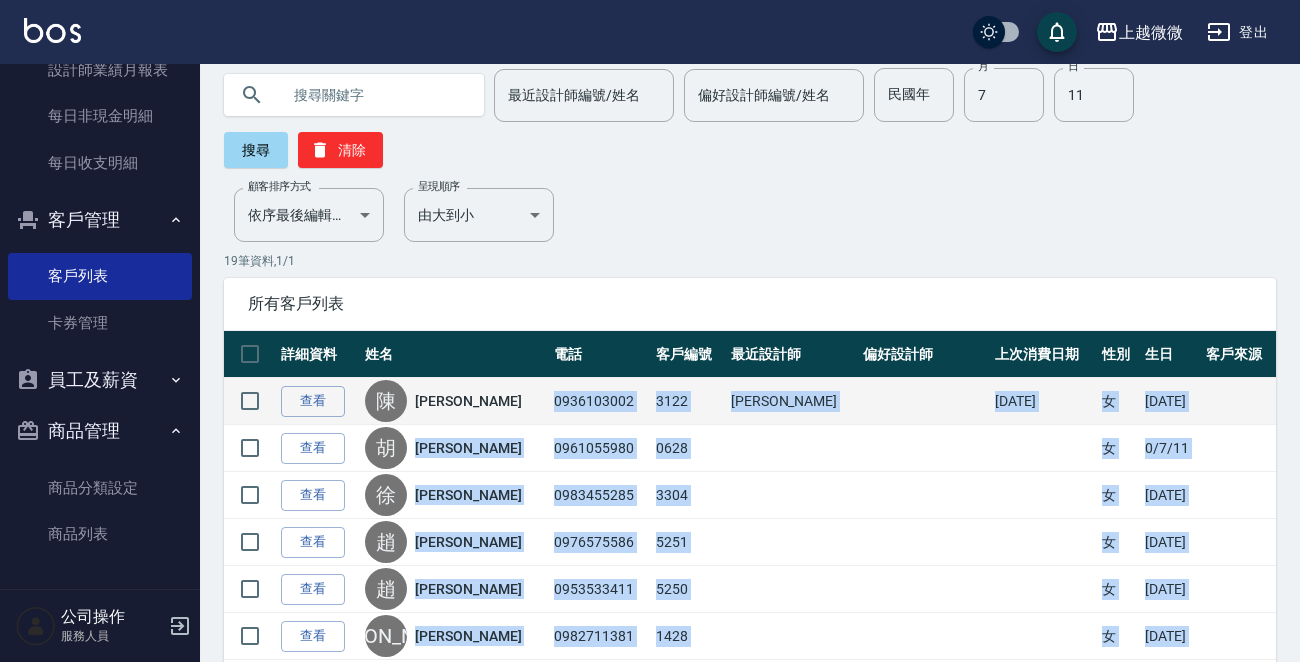 drag, startPoint x: 599, startPoint y: 541, endPoint x: 519, endPoint y: 406, distance: 156.92355 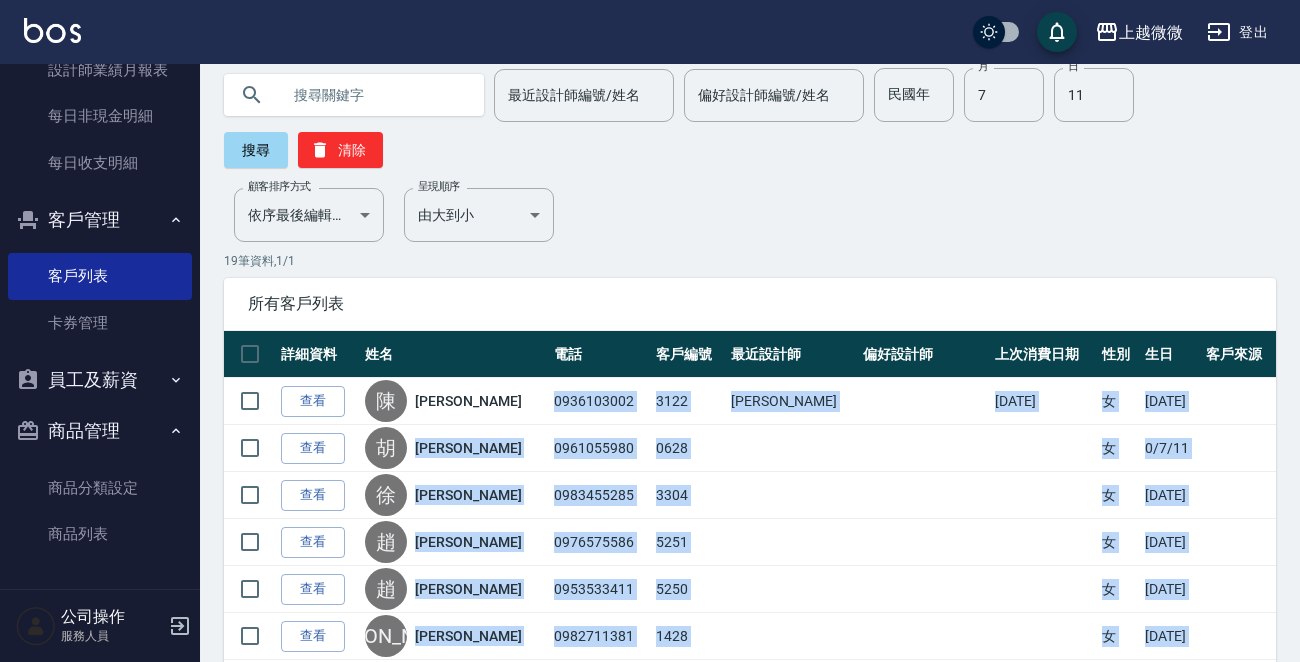 click 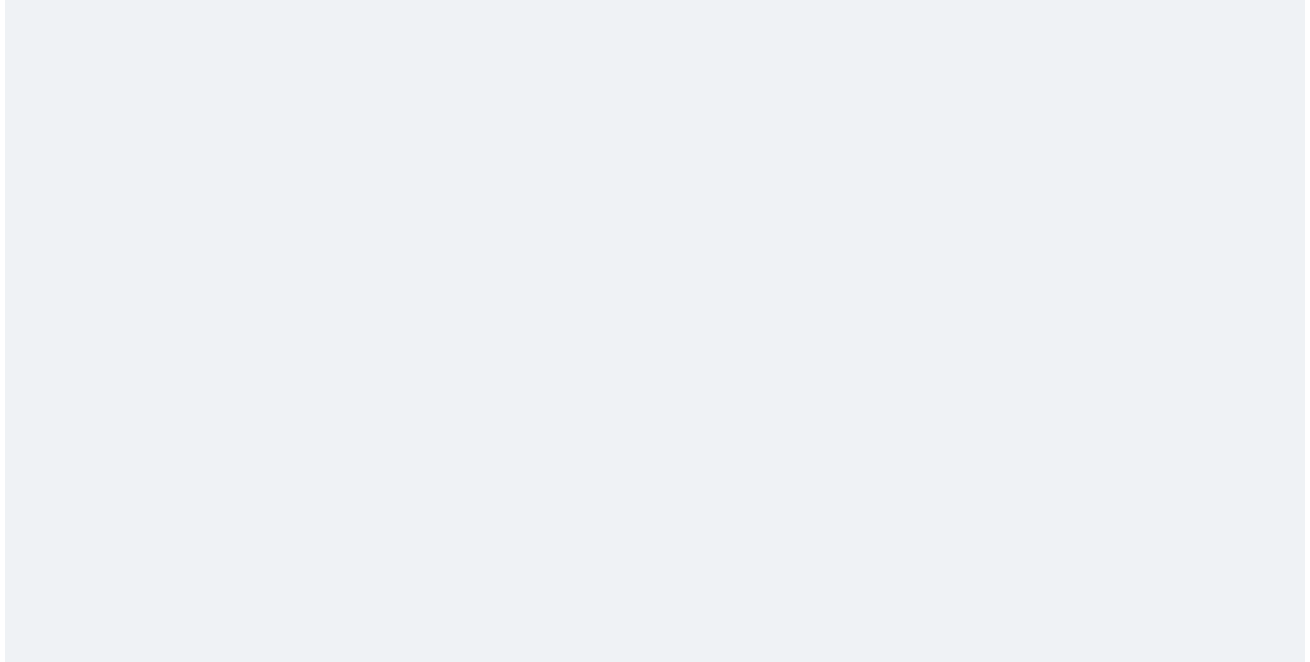 scroll, scrollTop: 0, scrollLeft: 0, axis: both 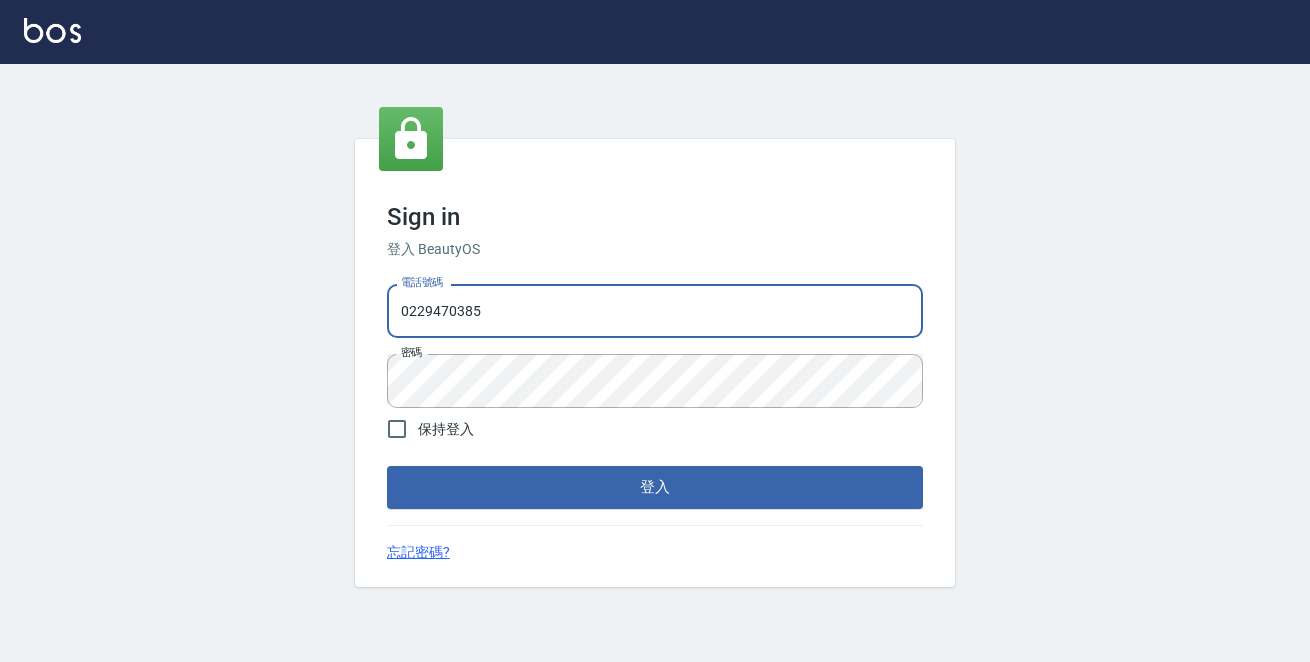 click on "Sign in 登入 BeautyOS 電話號碼 [PHONE_NUMBER] 電話號碼 密碼 密碼 保持登入 登入 忘記密碼?" at bounding box center (655, 363) 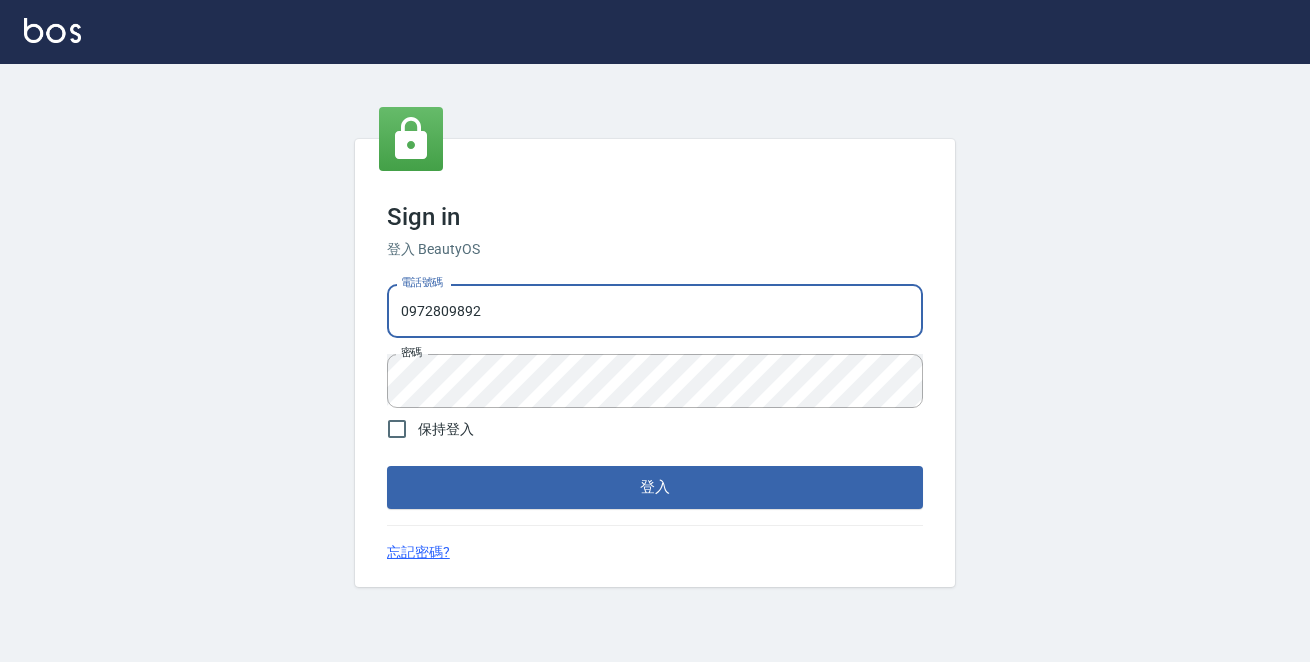 type on "0972809892" 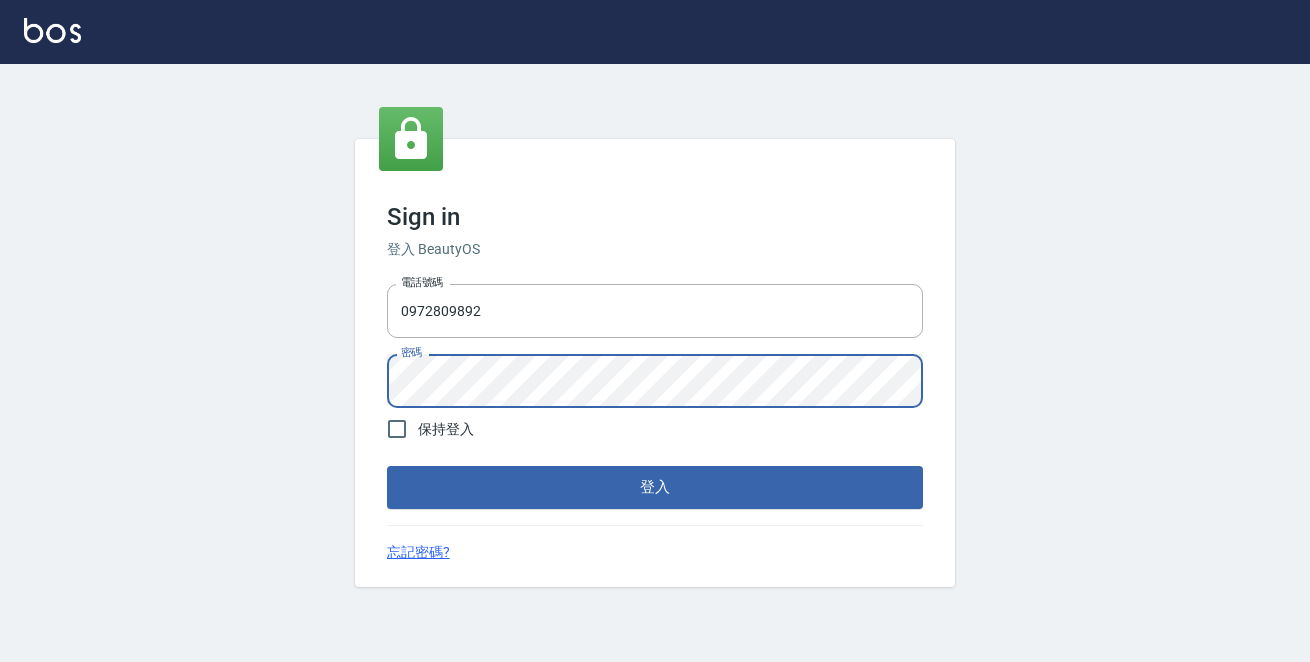 click on "登入" at bounding box center (655, 487) 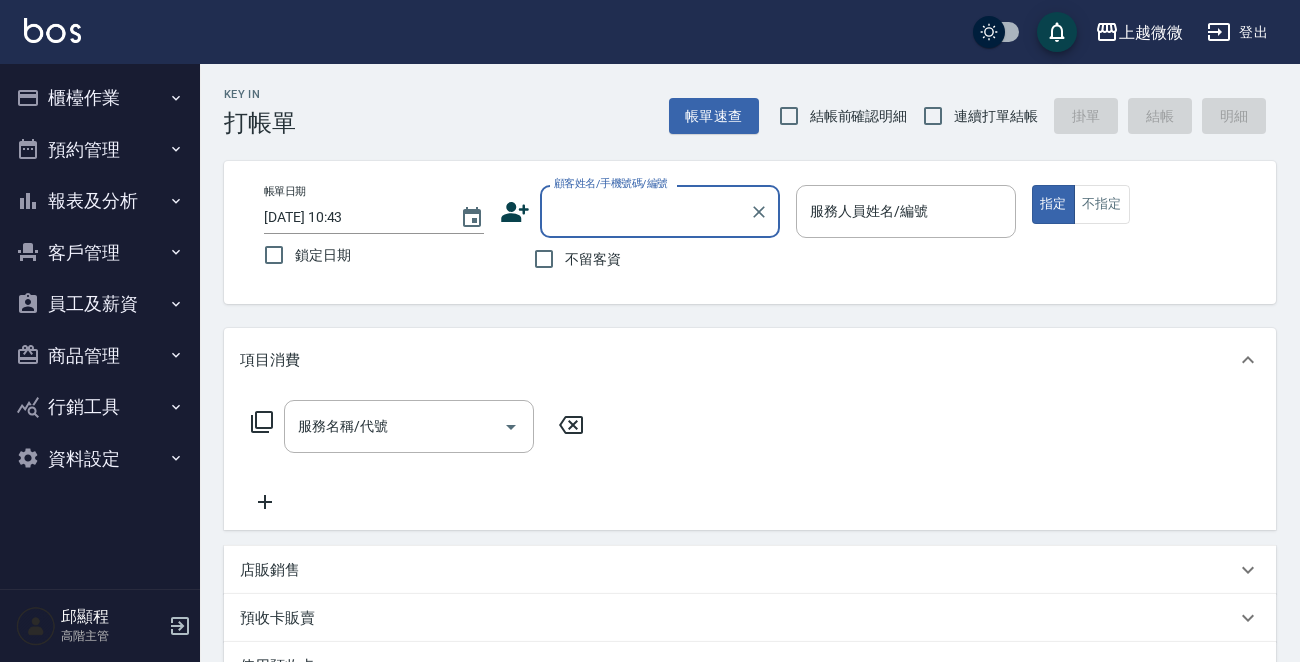 click on "員工及薪資" at bounding box center [100, 304] 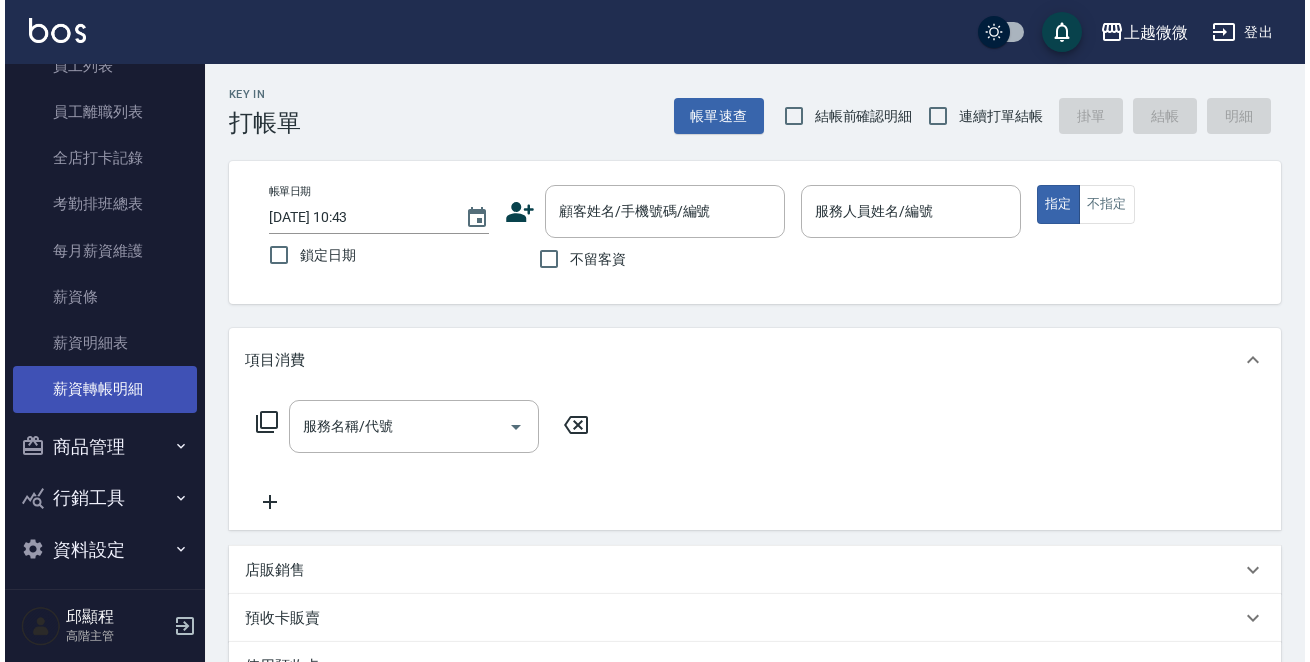 scroll, scrollTop: 300, scrollLeft: 0, axis: vertical 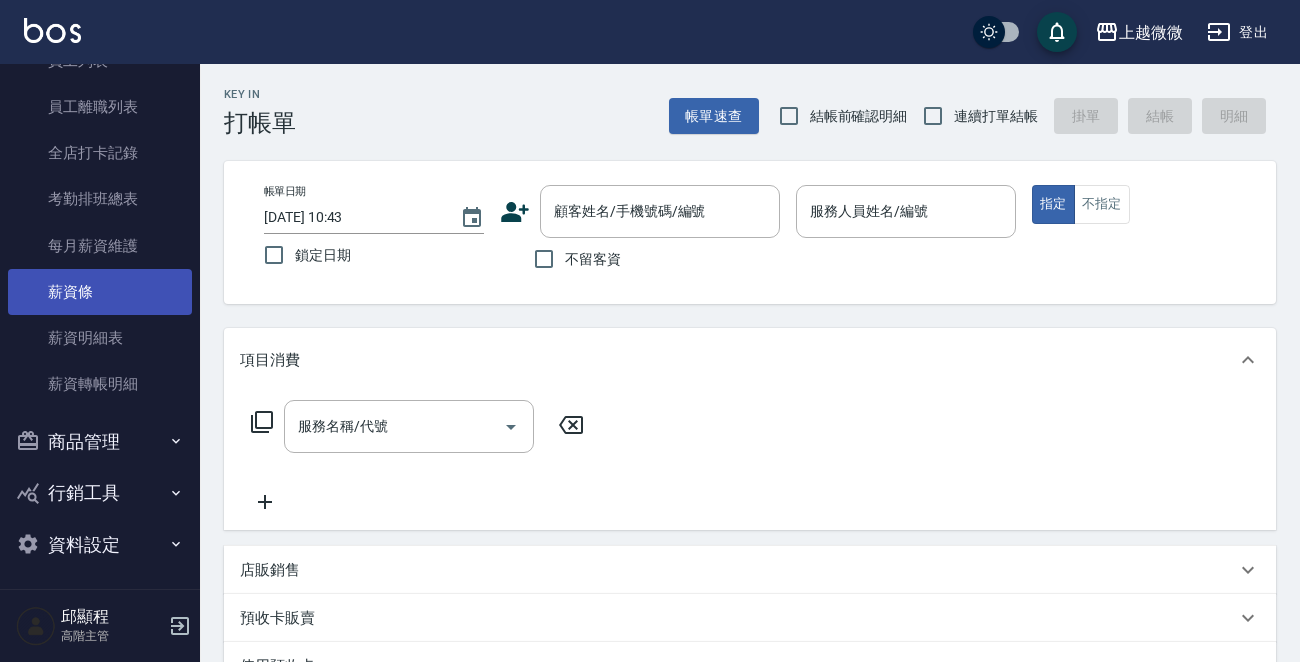 click on "薪資條" at bounding box center [100, 292] 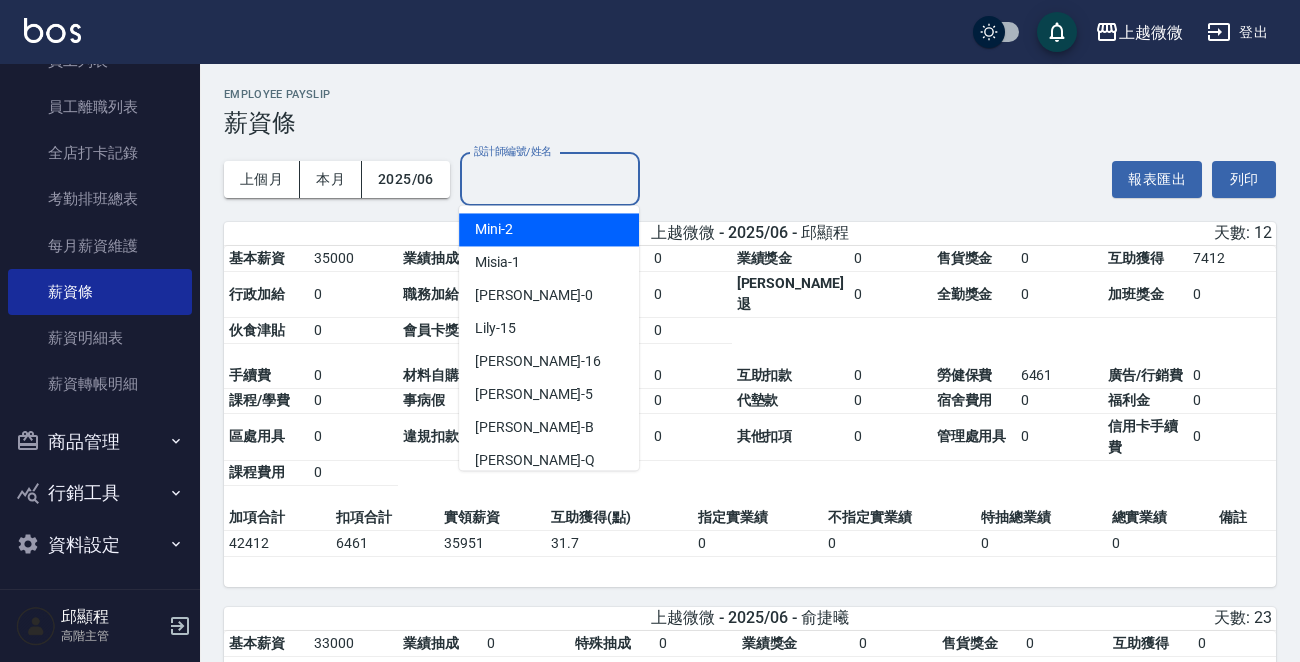 click on "設計師編號/姓名 設計師編號/姓名" at bounding box center (550, 179) 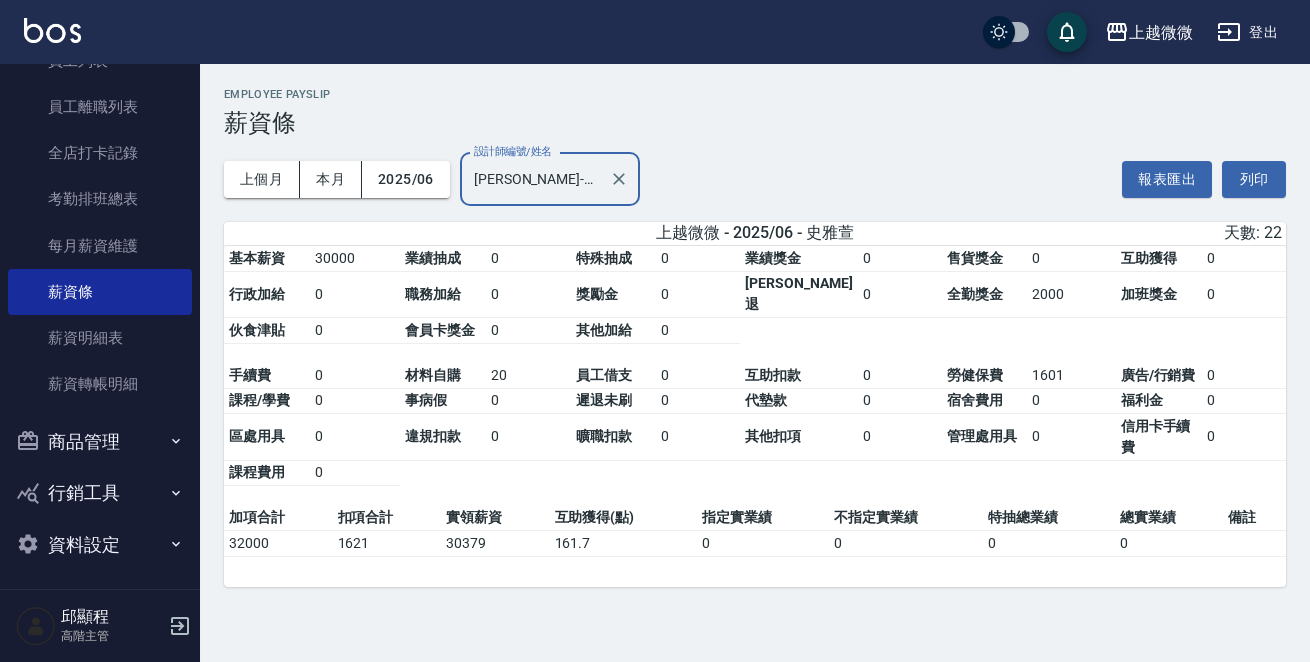 type on "[PERSON_NAME]-11" 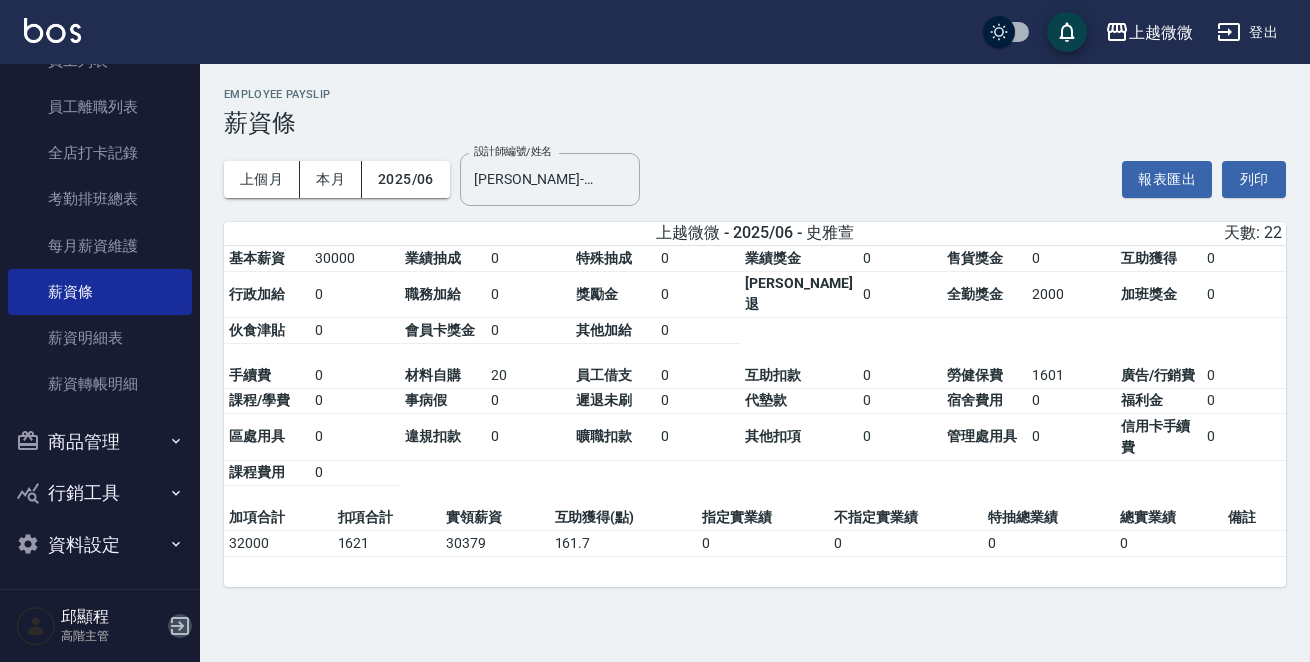 click 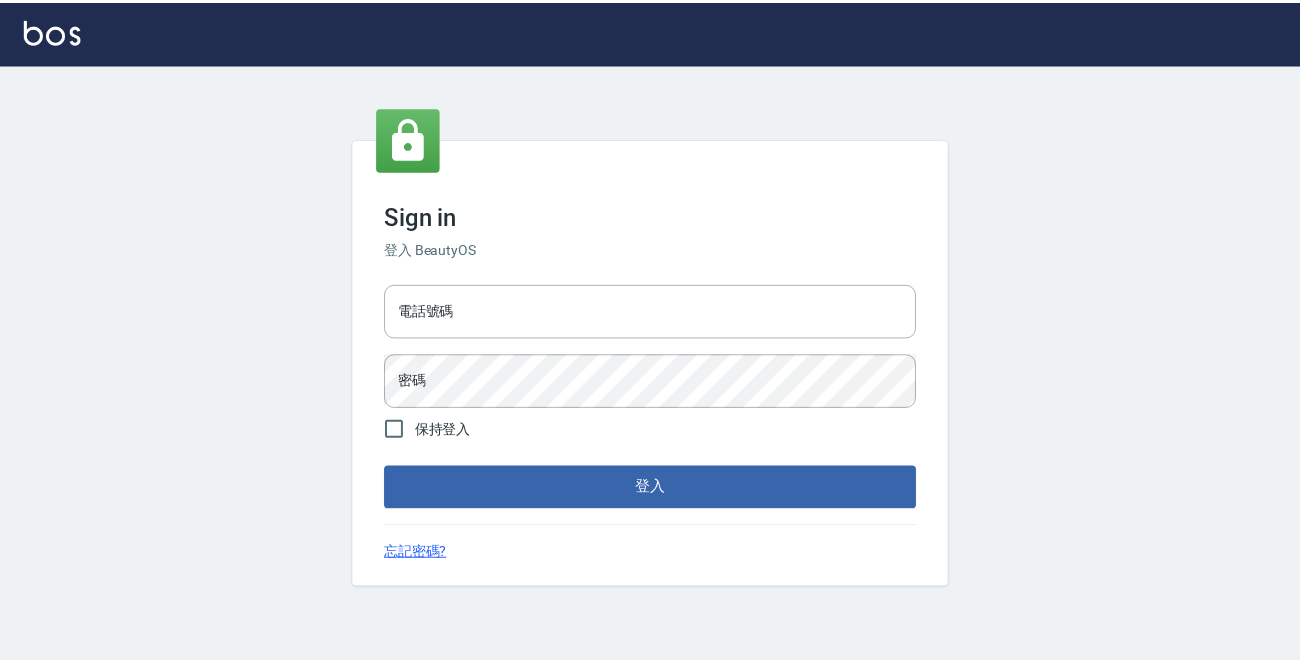 scroll, scrollTop: 0, scrollLeft: 0, axis: both 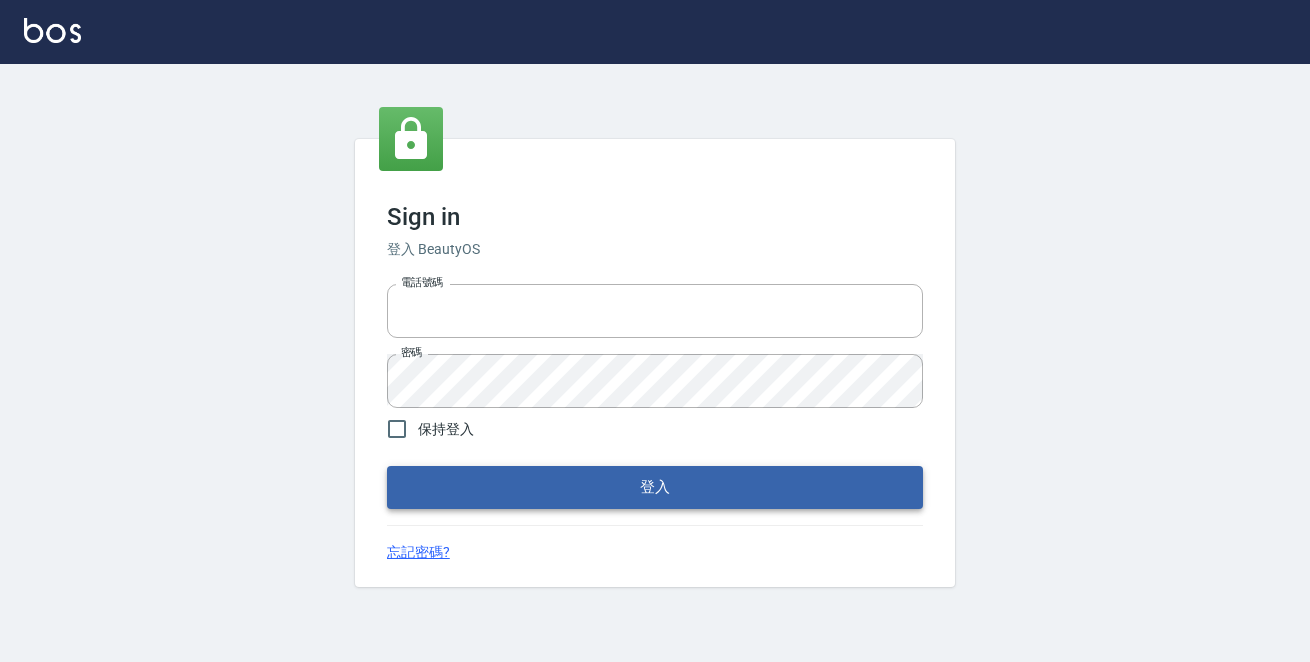 type on "0229470385" 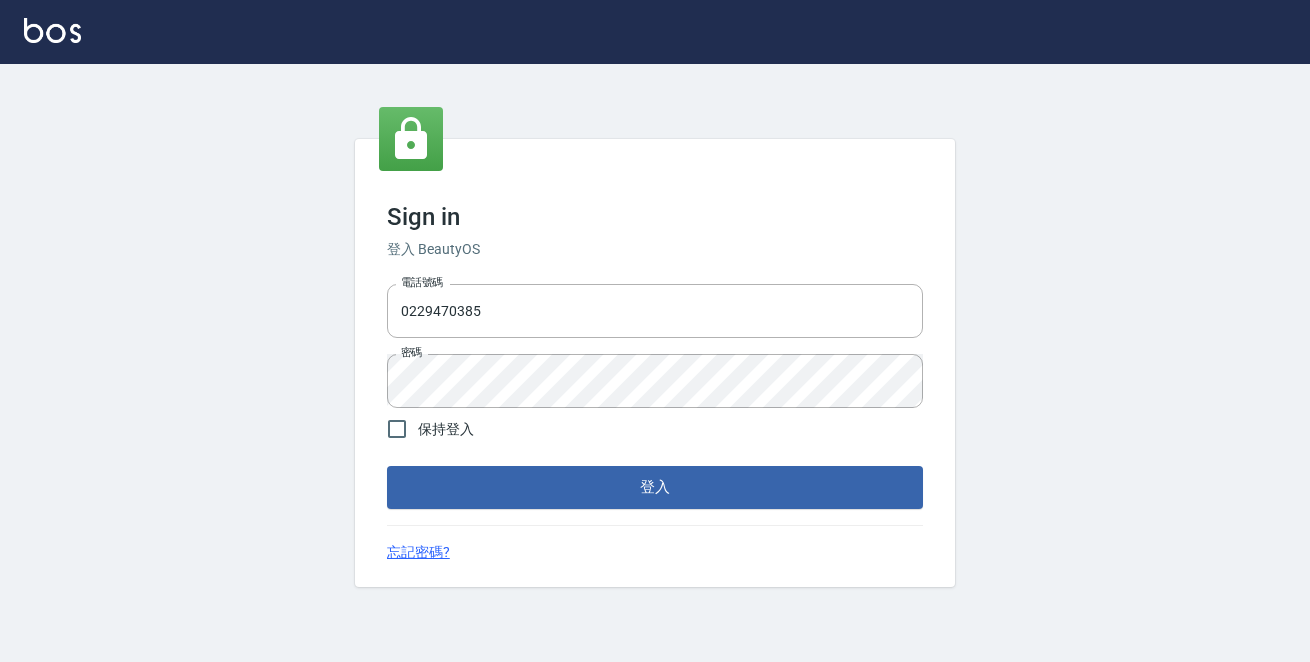 click on "登入" at bounding box center (655, 487) 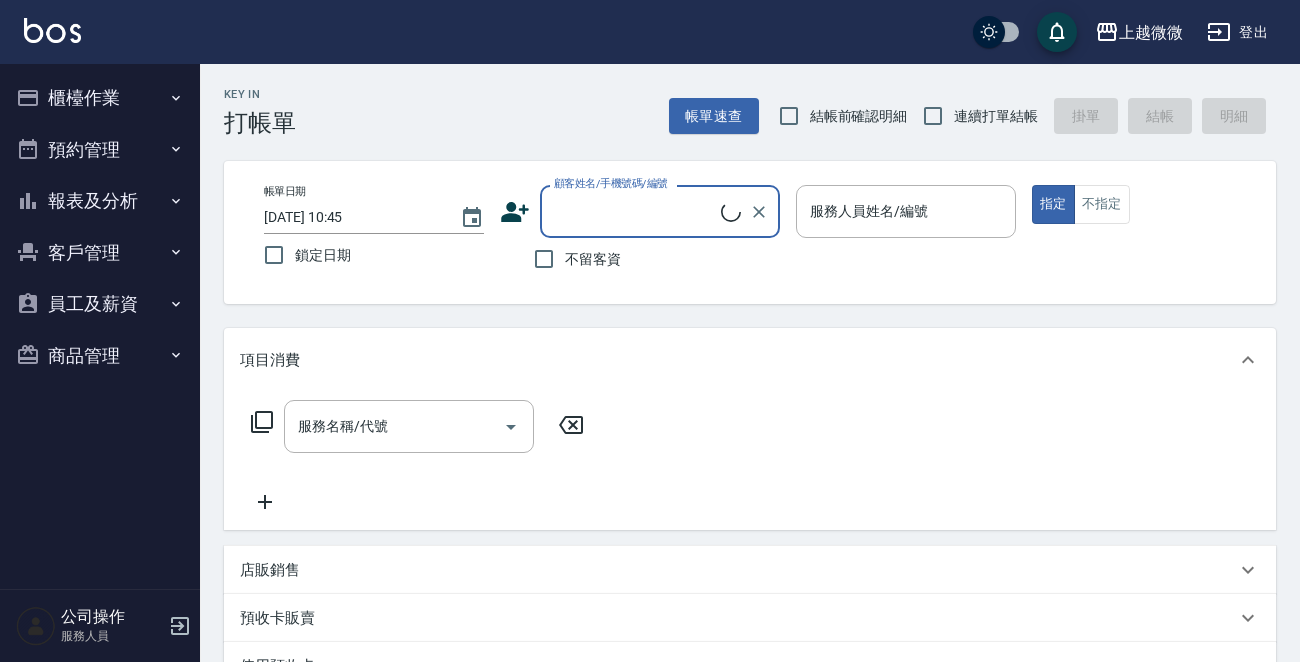 click on "報表及分析" at bounding box center [100, 201] 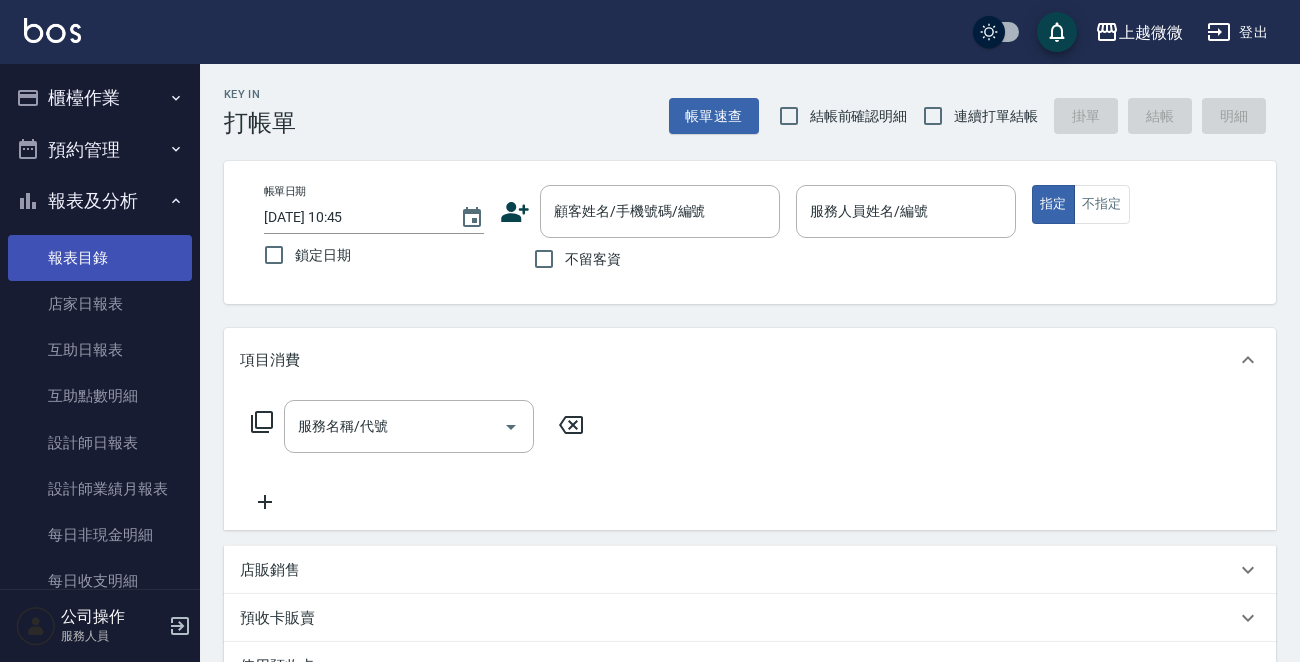 click on "報表目錄" at bounding box center (100, 258) 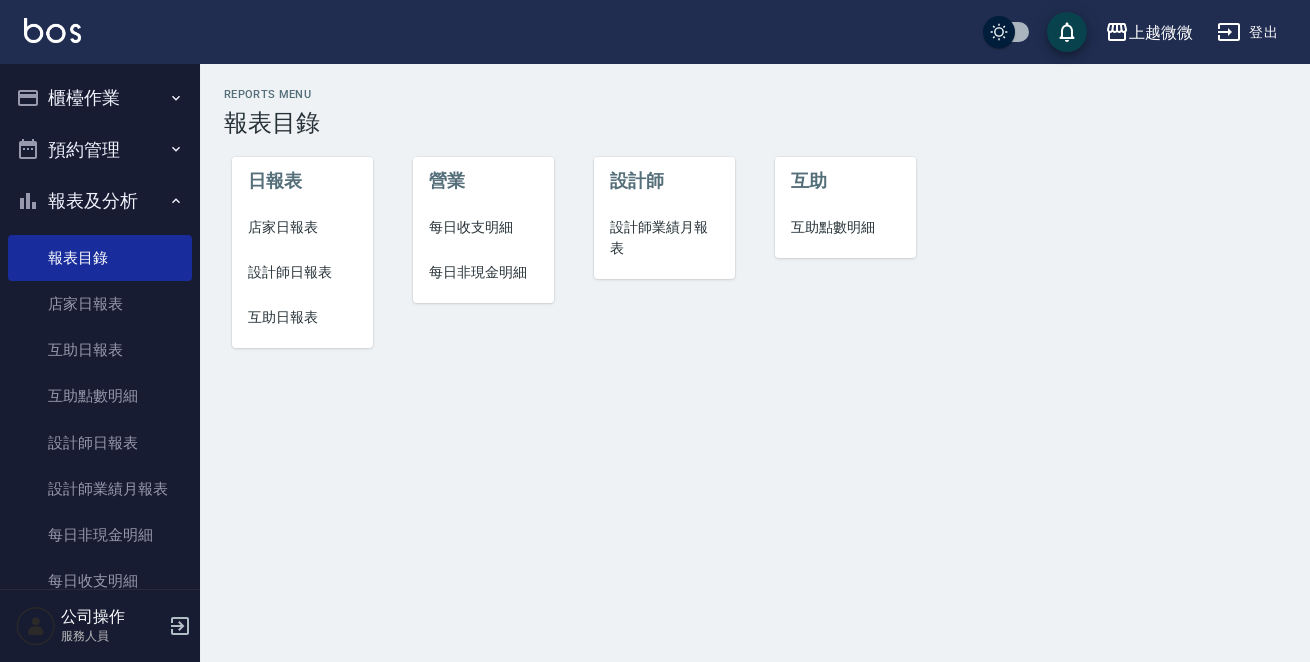 click on "日報表" at bounding box center [302, 181] 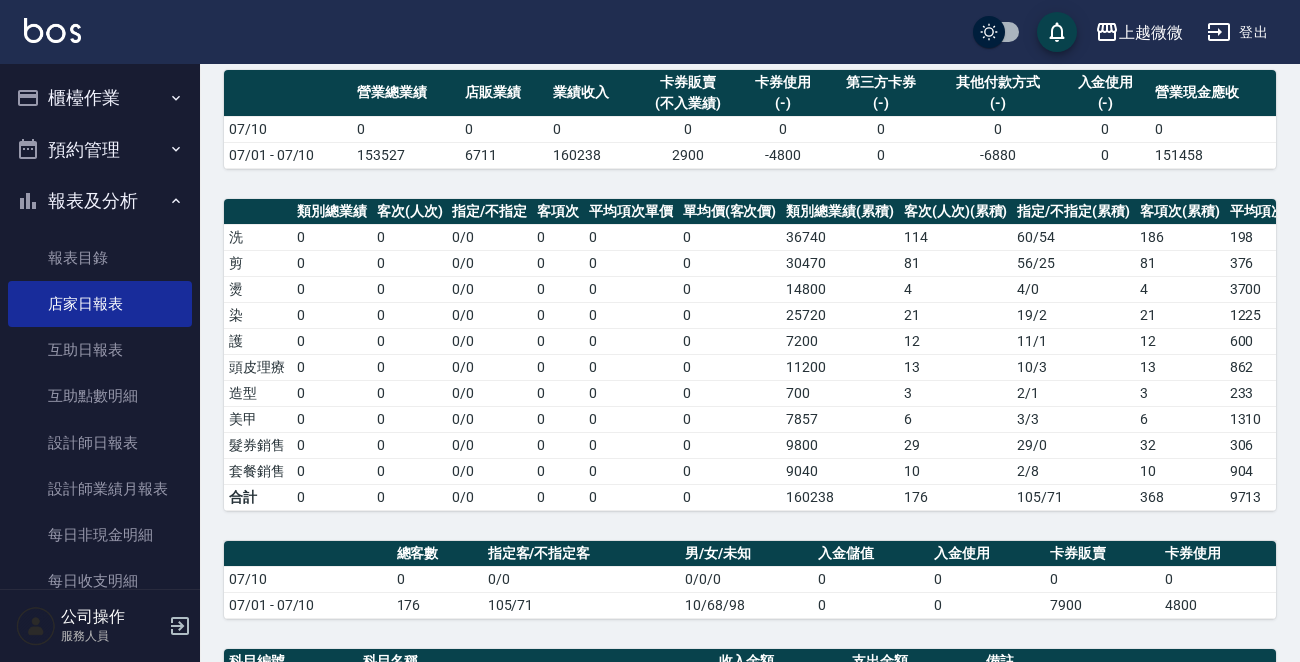 scroll, scrollTop: 0, scrollLeft: 0, axis: both 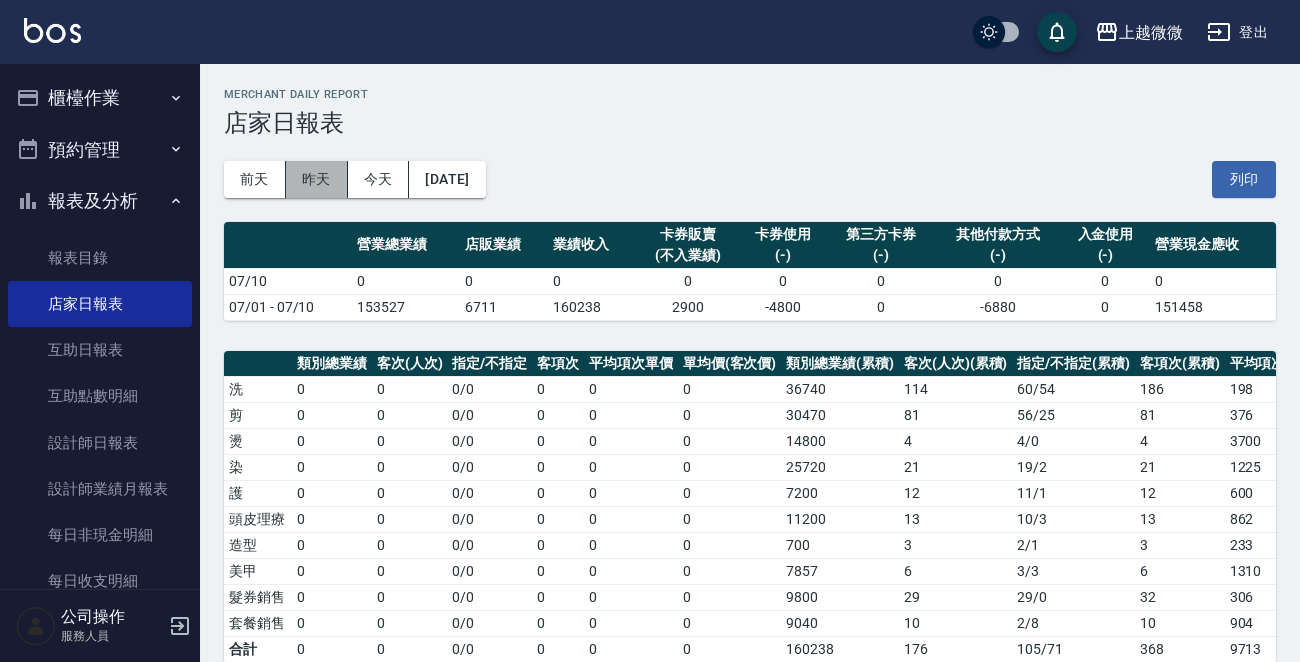 click on "昨天" at bounding box center (317, 179) 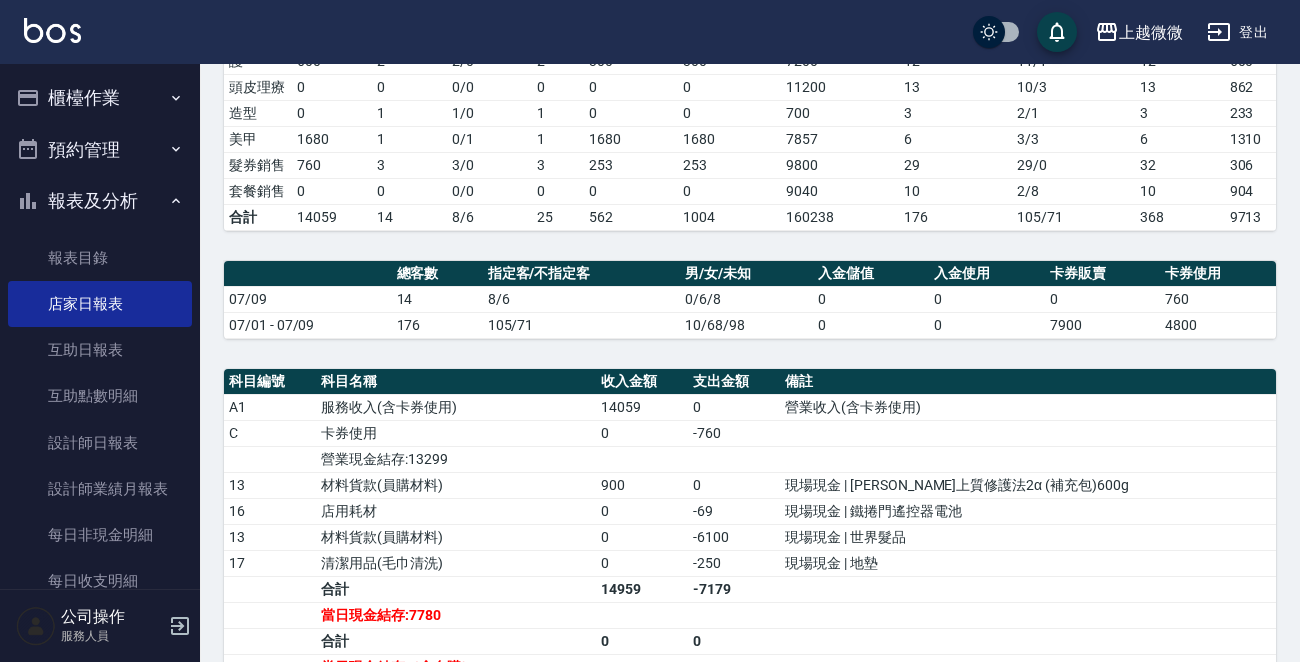 scroll, scrollTop: 700, scrollLeft: 0, axis: vertical 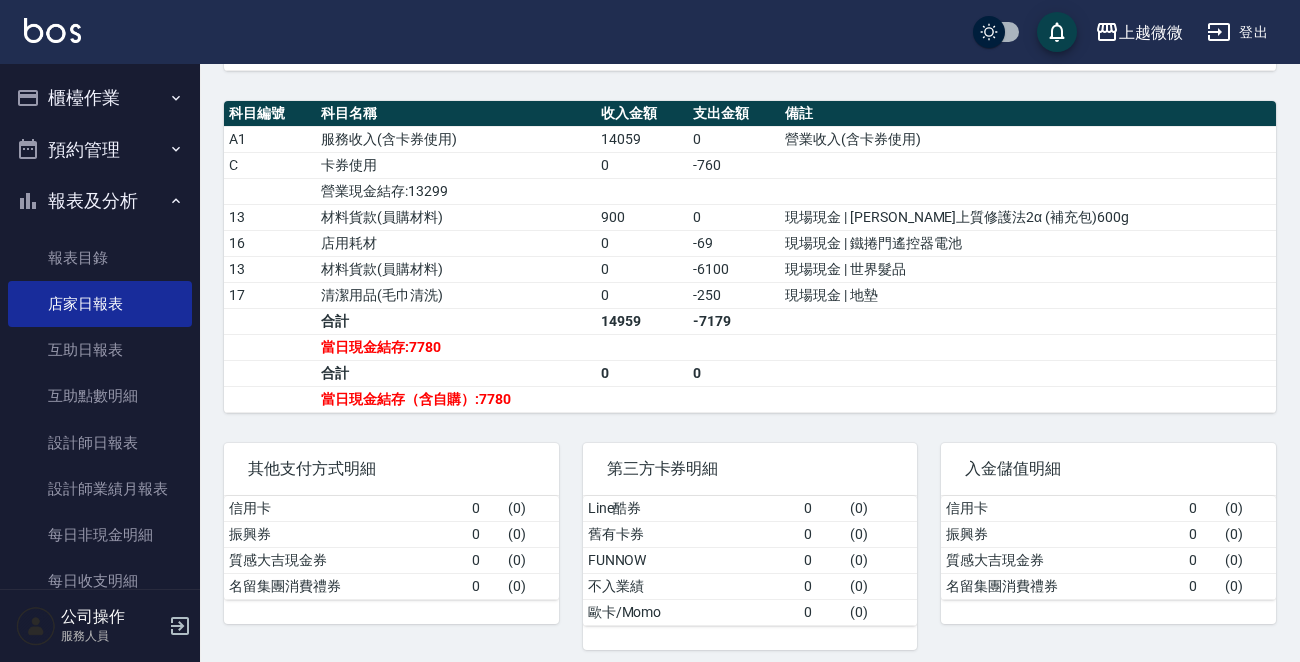 click at bounding box center [52, 30] 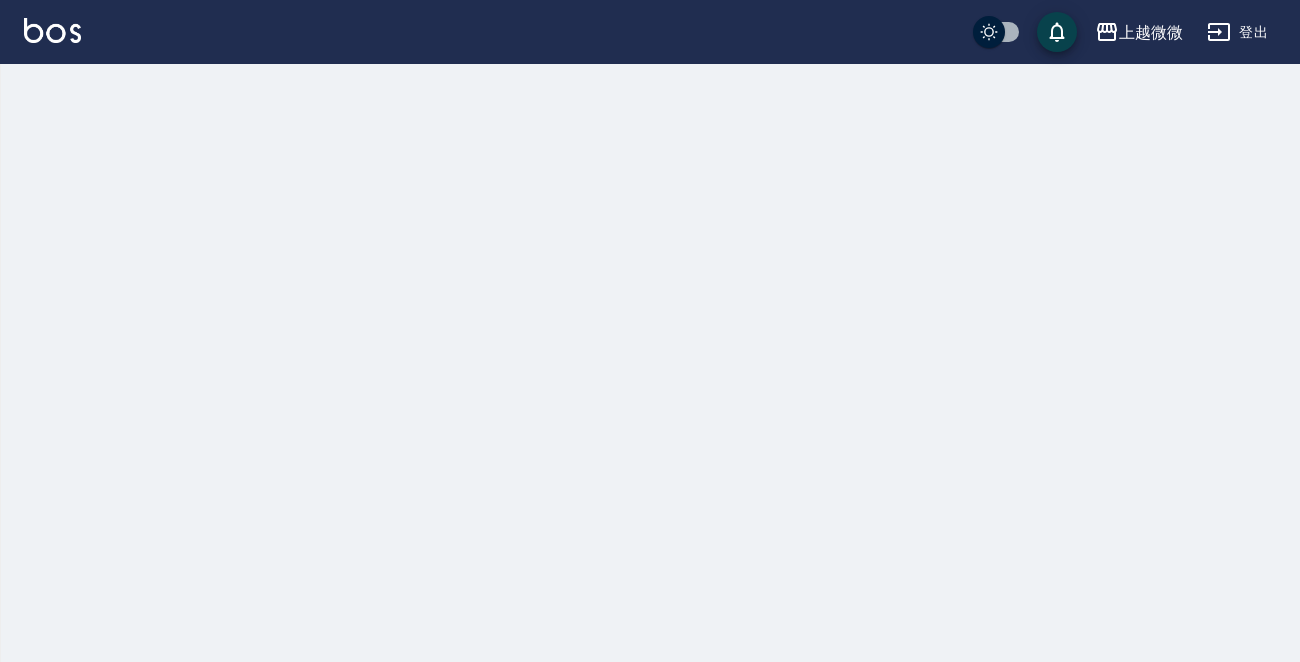 scroll, scrollTop: 0, scrollLeft: 0, axis: both 